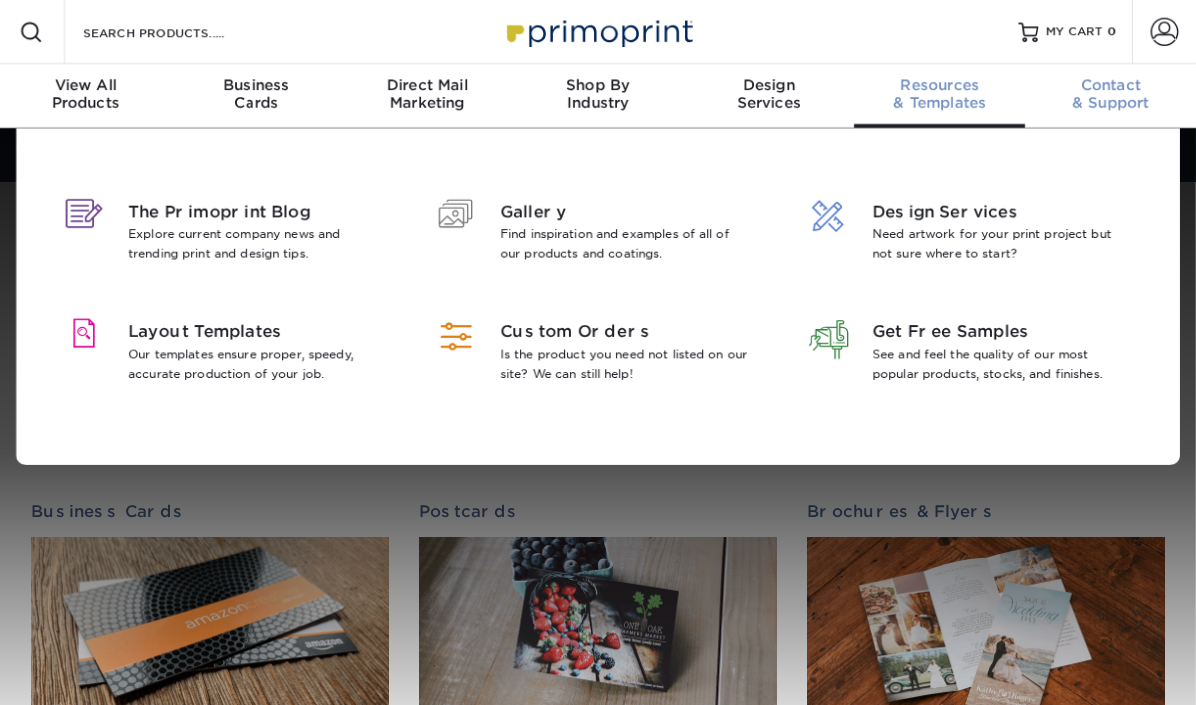 scroll, scrollTop: 0, scrollLeft: 0, axis: both 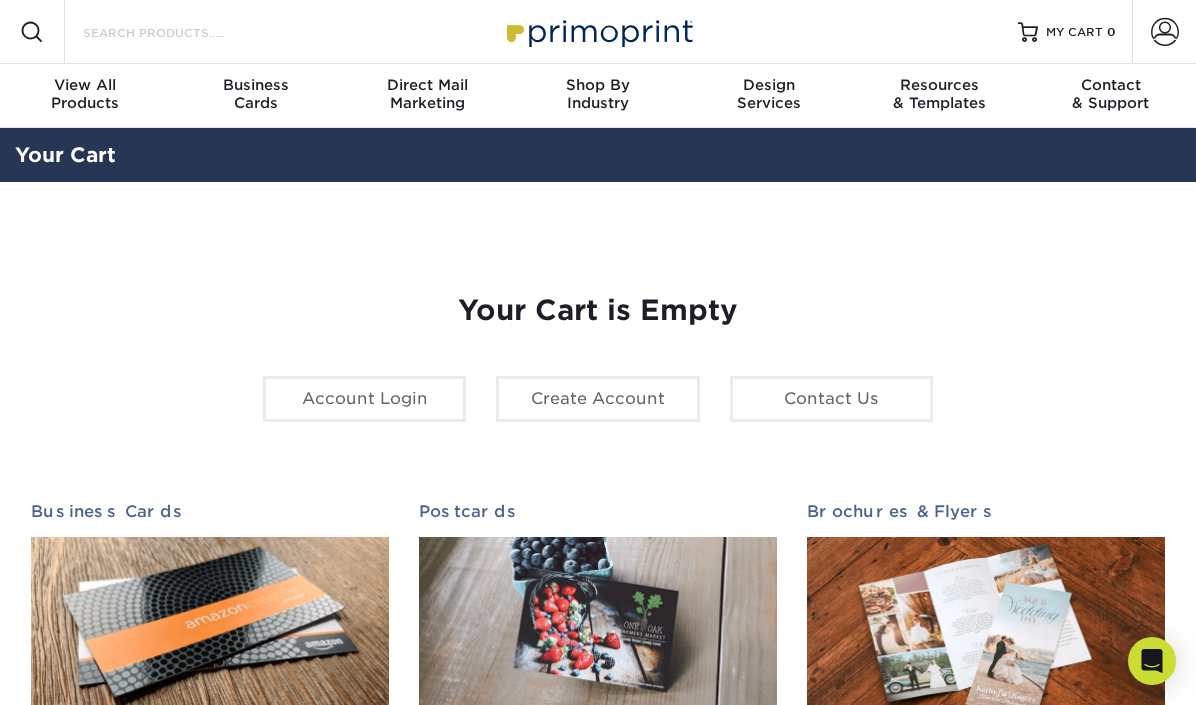 click on "Search Products" at bounding box center (178, 32) 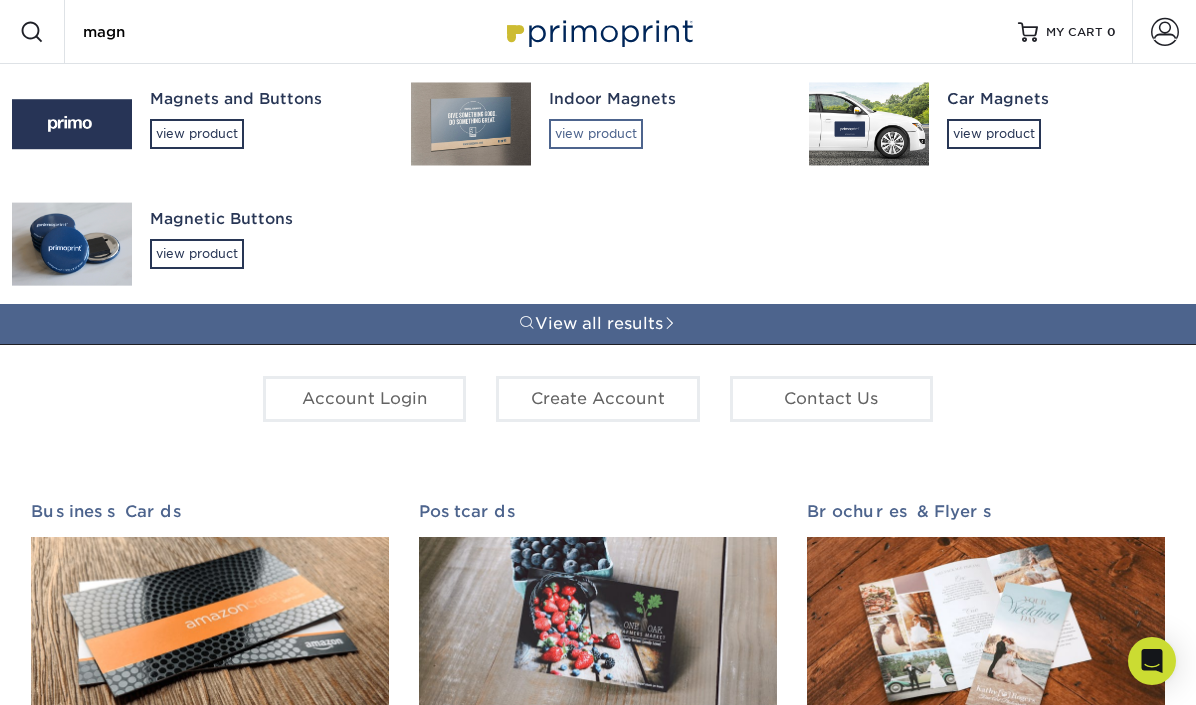 type on "magn" 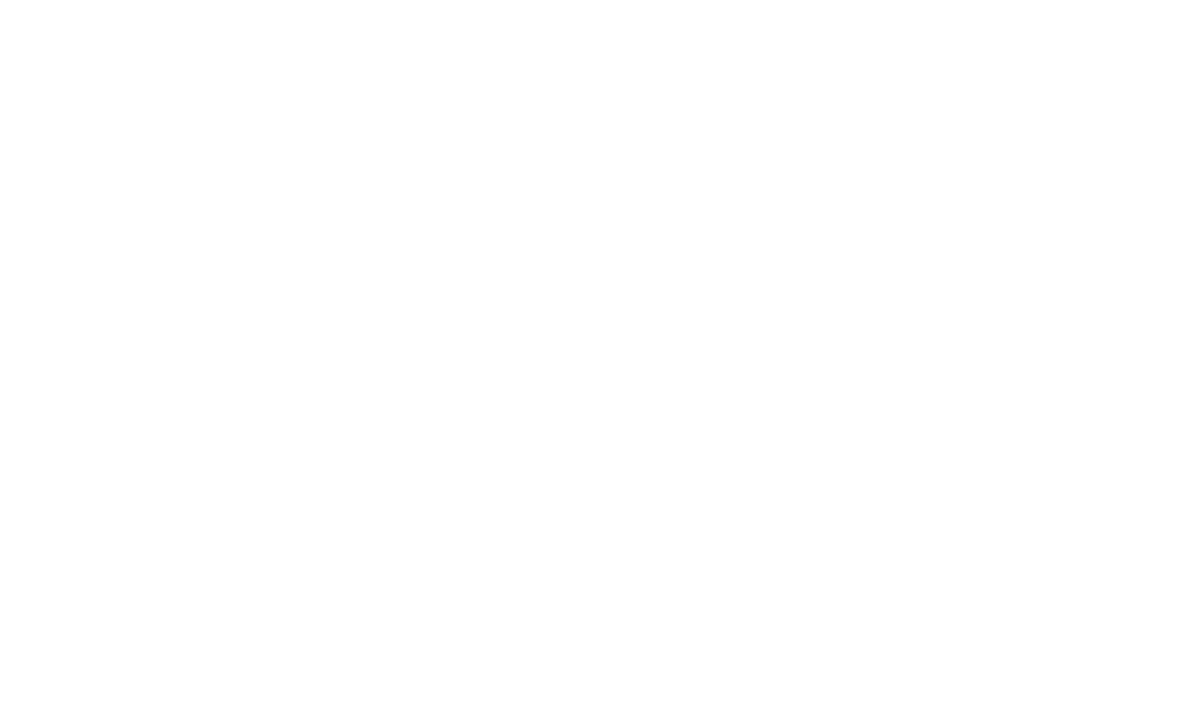 scroll, scrollTop: 0, scrollLeft: 0, axis: both 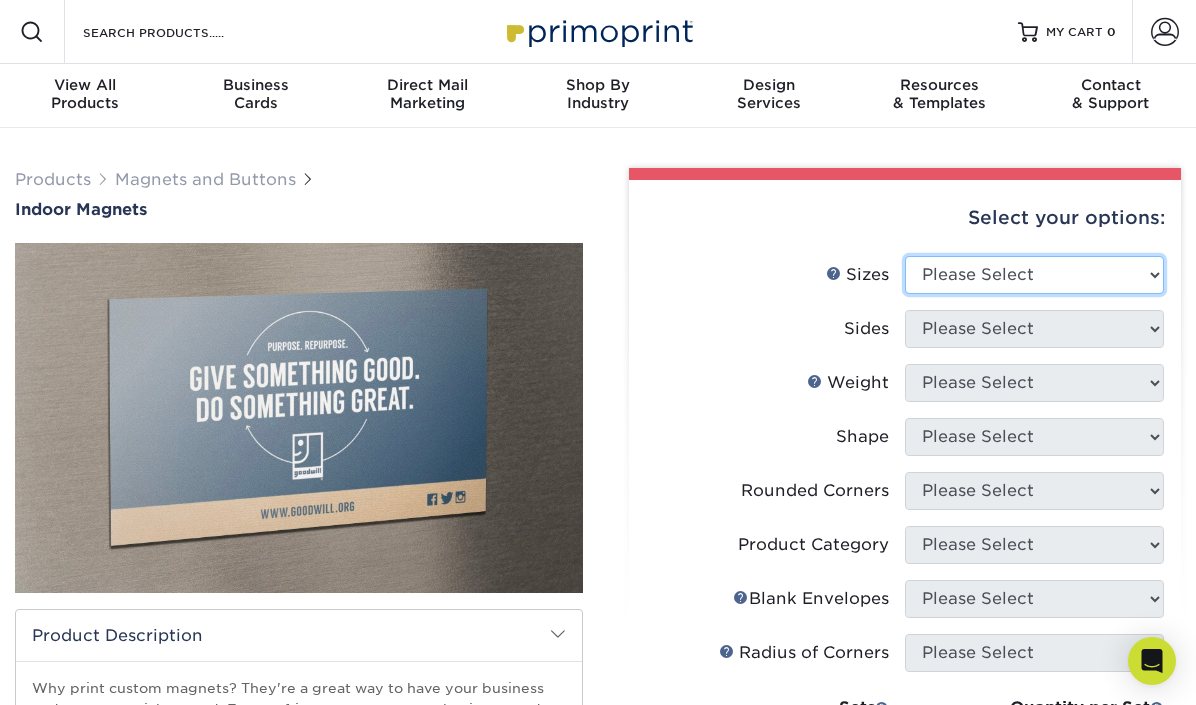 click on "Please Select
2" x 3.5"
2.5" x 3.5"
3" x 4"
3.5" x 8.5"
4" x 6"
4" x 7"
4" x 8"
4" x 9"
4" x 11" 4.25" x 5.5"" at bounding box center (1034, 275) 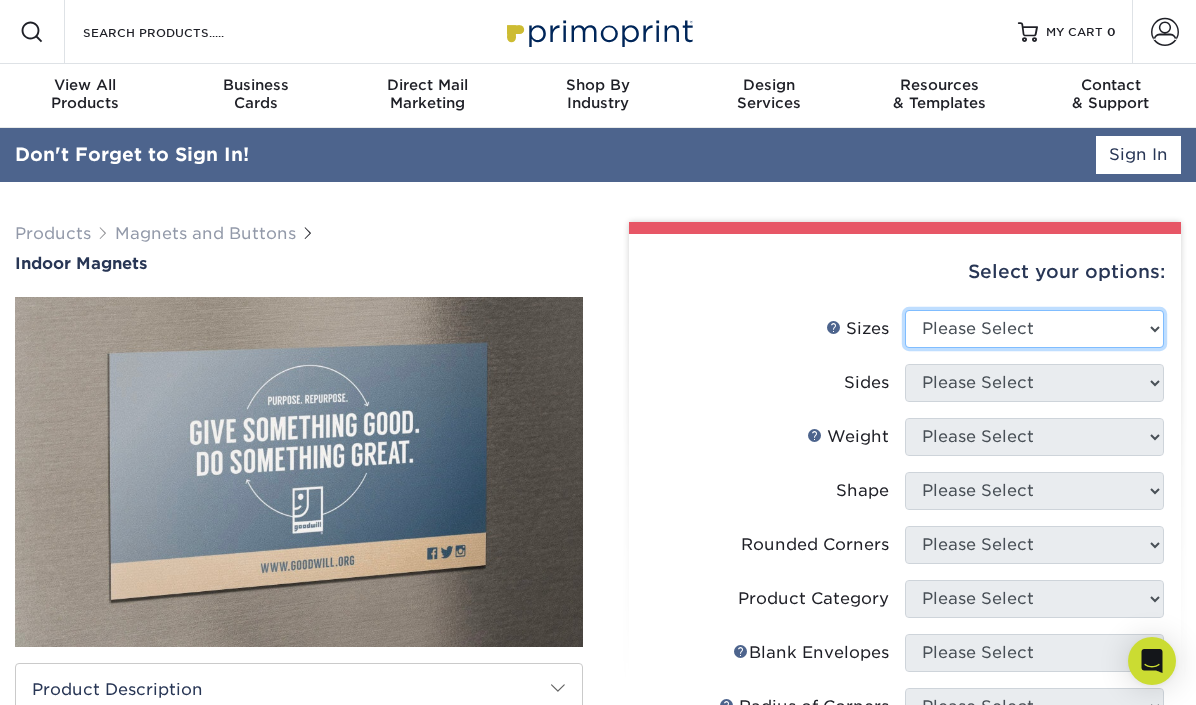 select on "3.00x4.00" 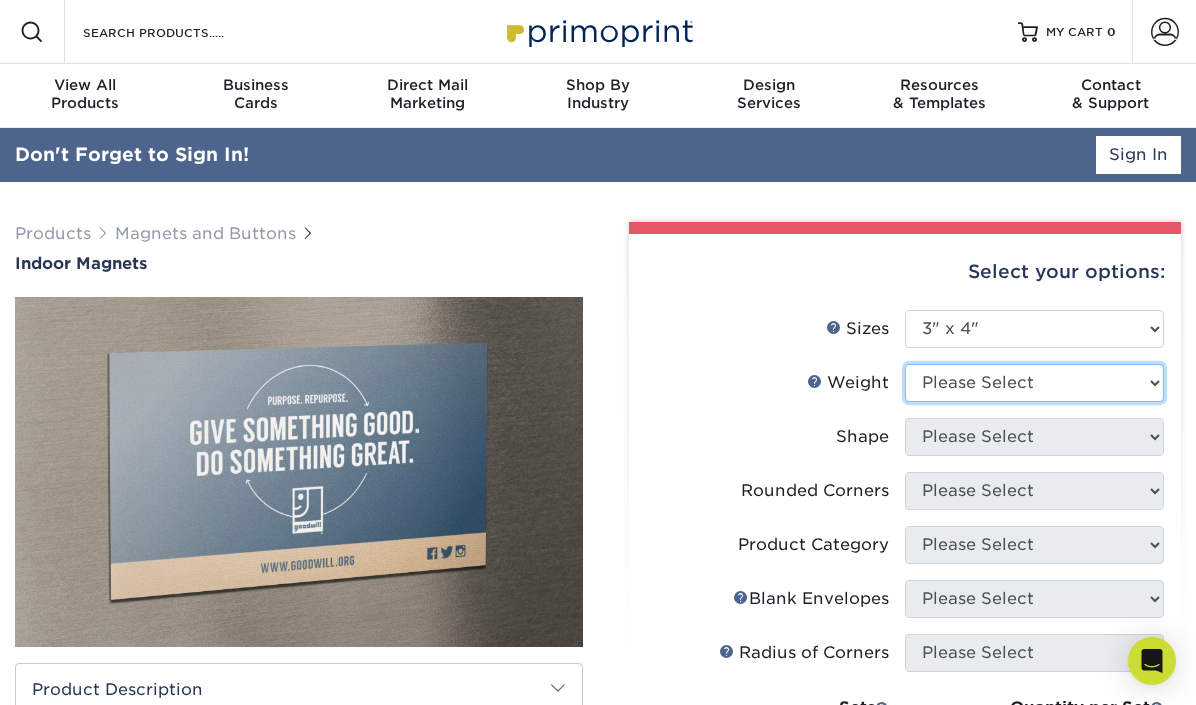 click on "Please Select MAGNET" at bounding box center (1034, 383) 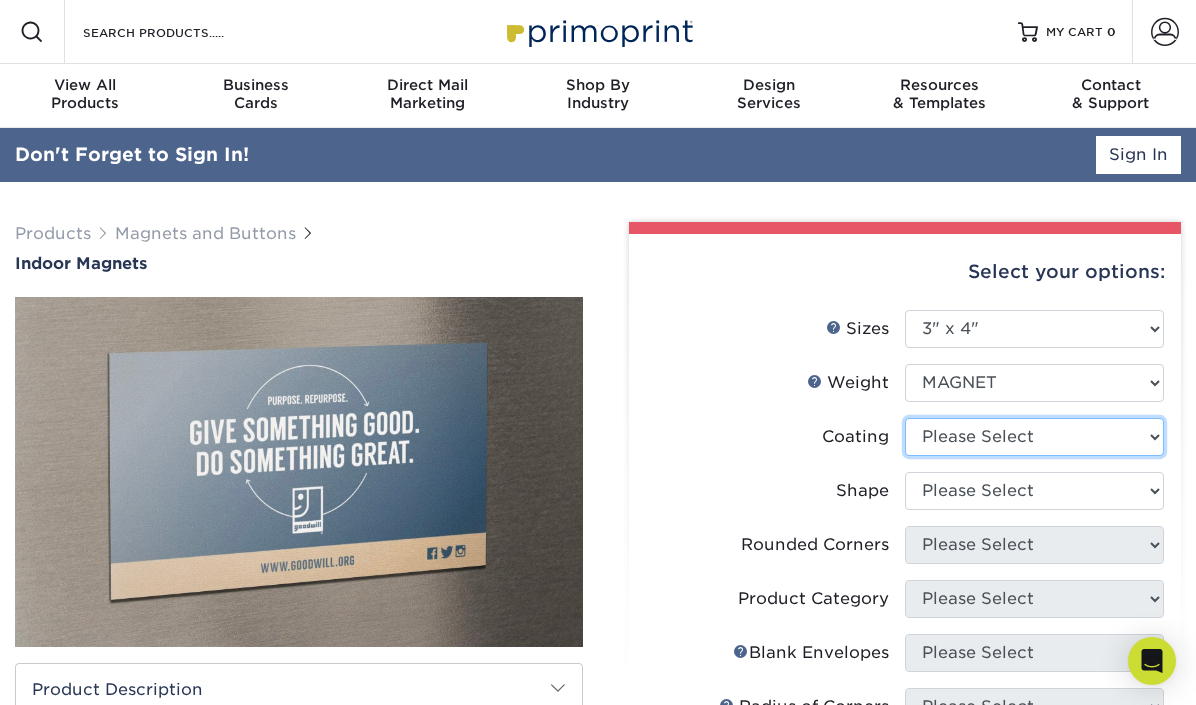 click at bounding box center [1034, 437] 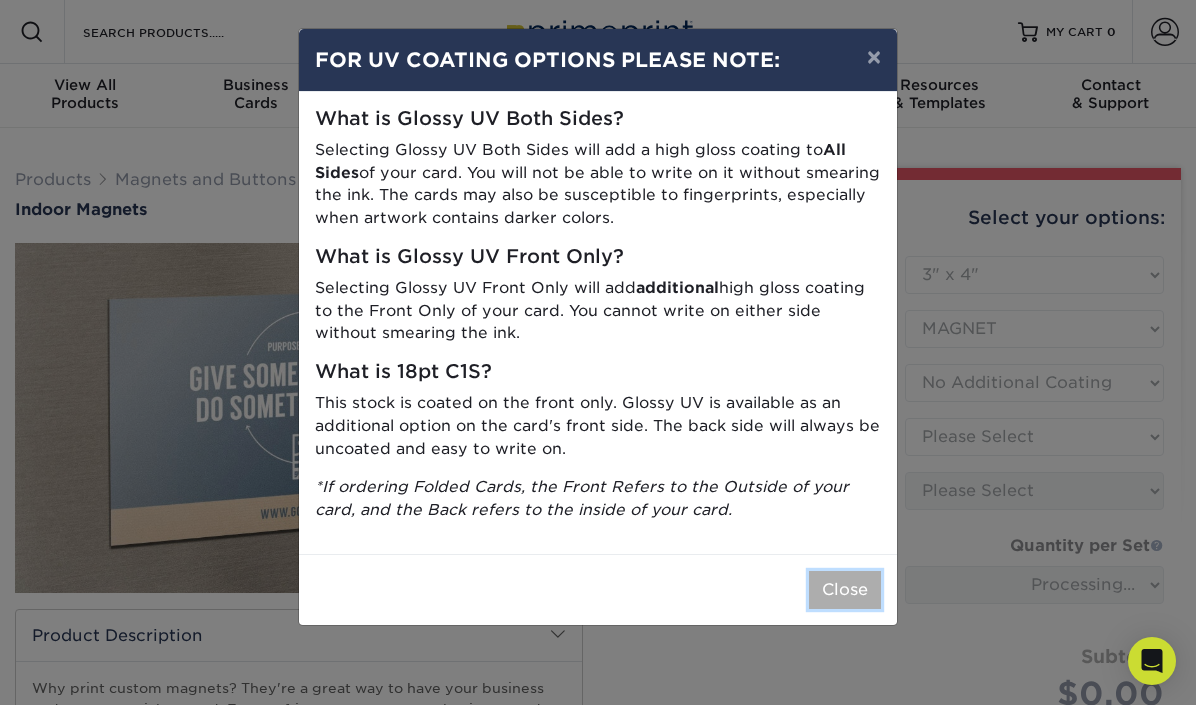 click on "Close" at bounding box center [845, 590] 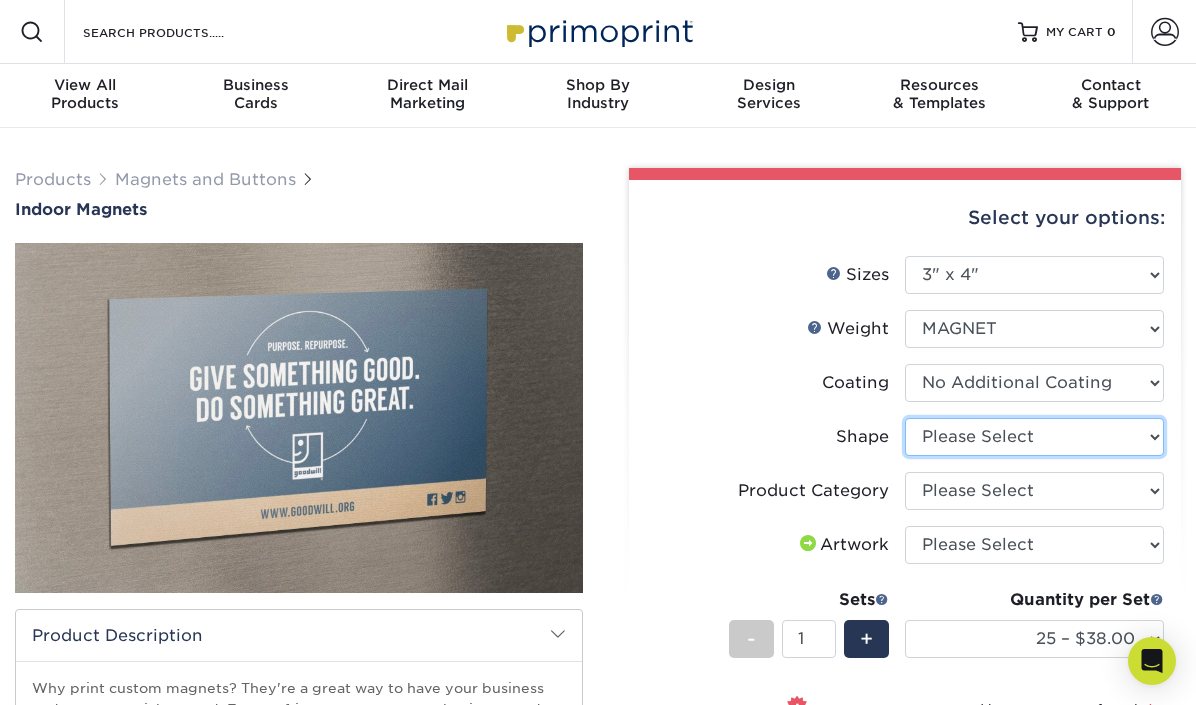 click on "Please Select Standard" at bounding box center (1034, 437) 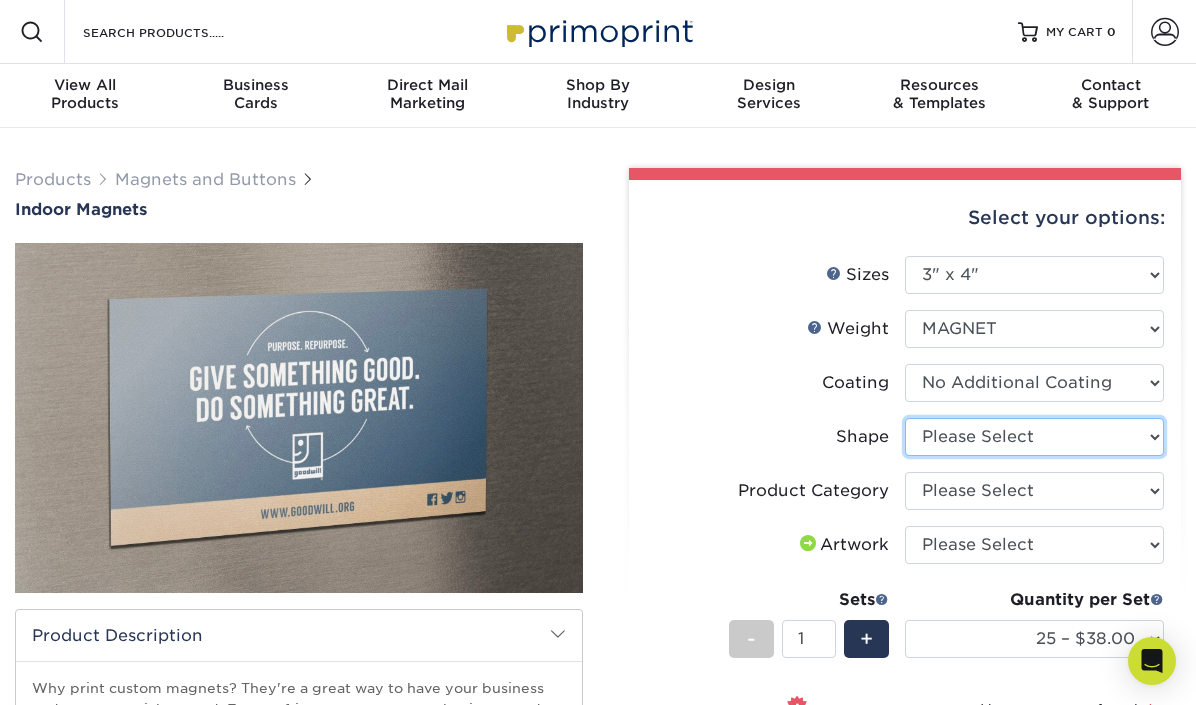 select on "standard" 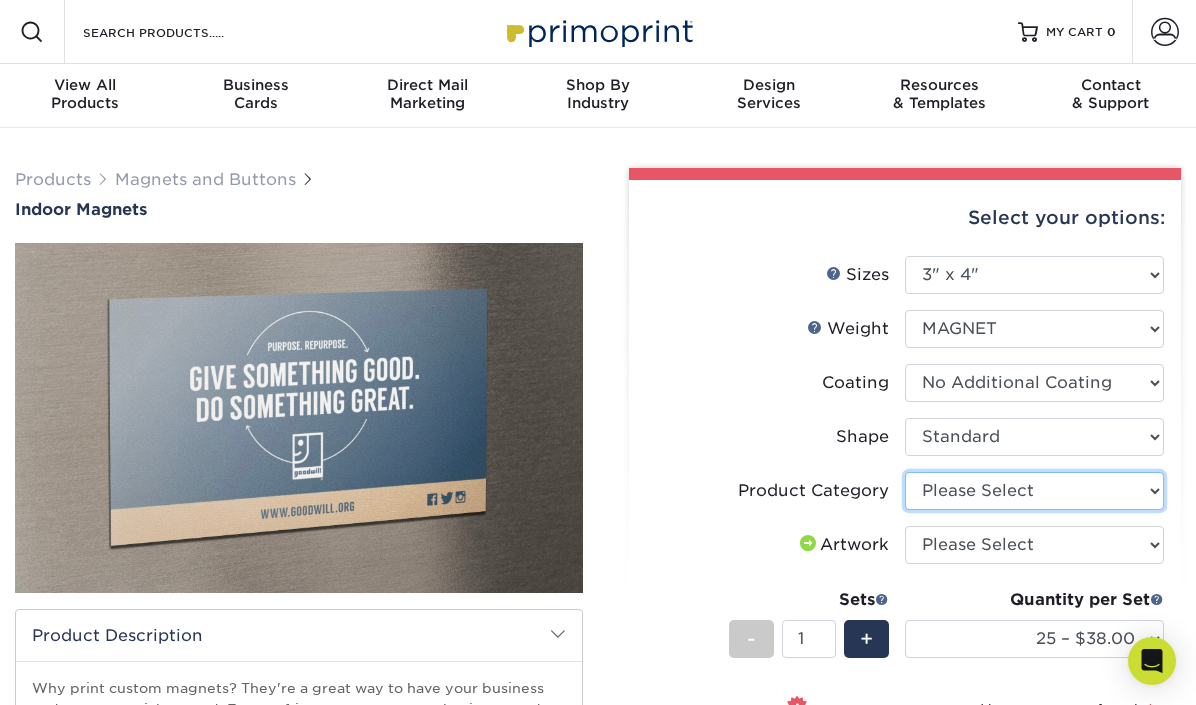 click on "Please Select Standard Magnets" at bounding box center [1034, 491] 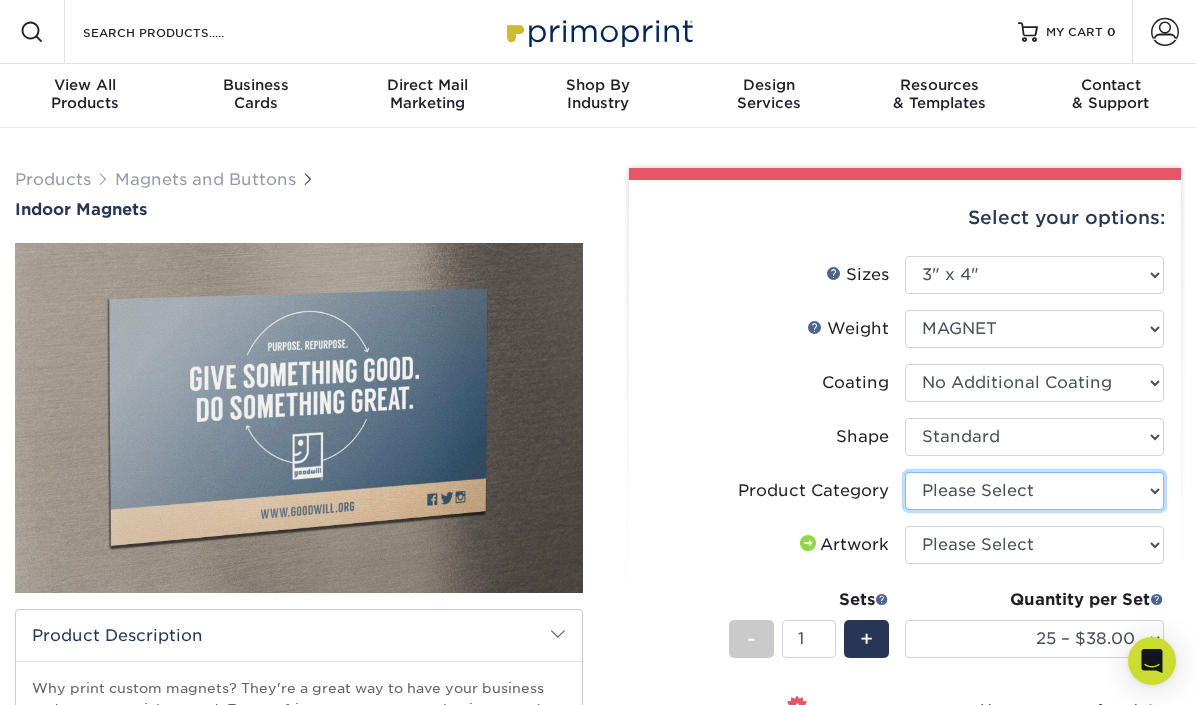 select on "94f3b56e-8c08-41aa-8555-5876b16679e9" 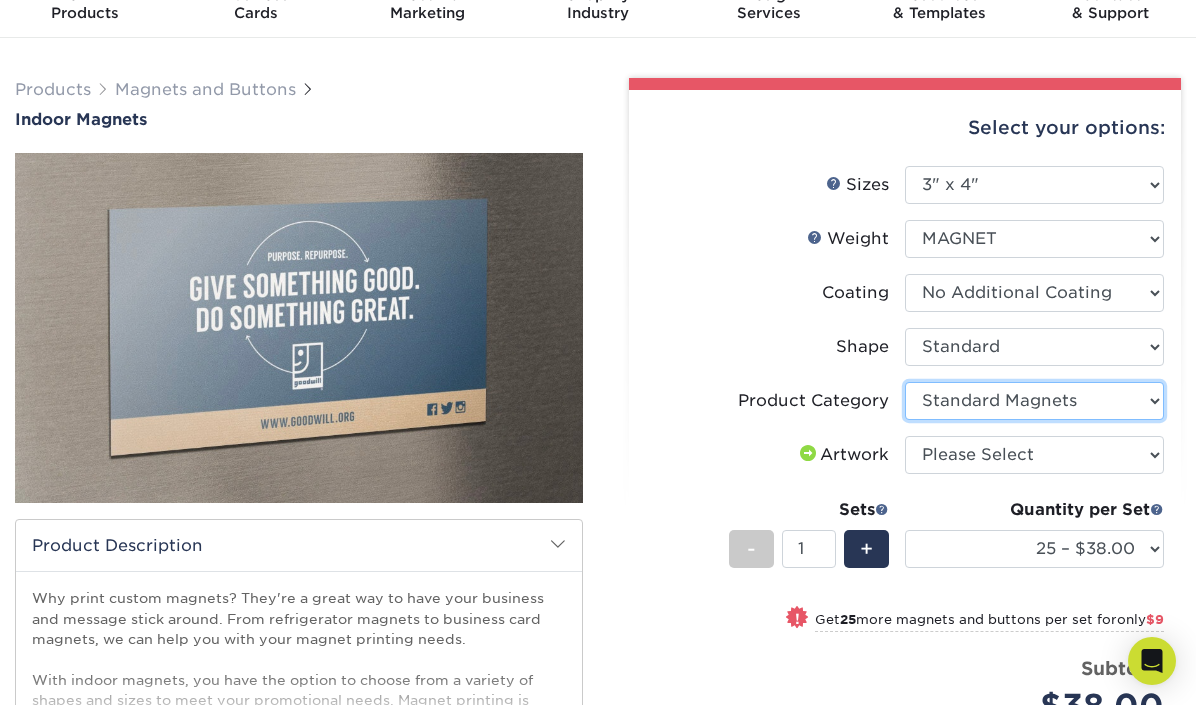 scroll, scrollTop: 98, scrollLeft: 0, axis: vertical 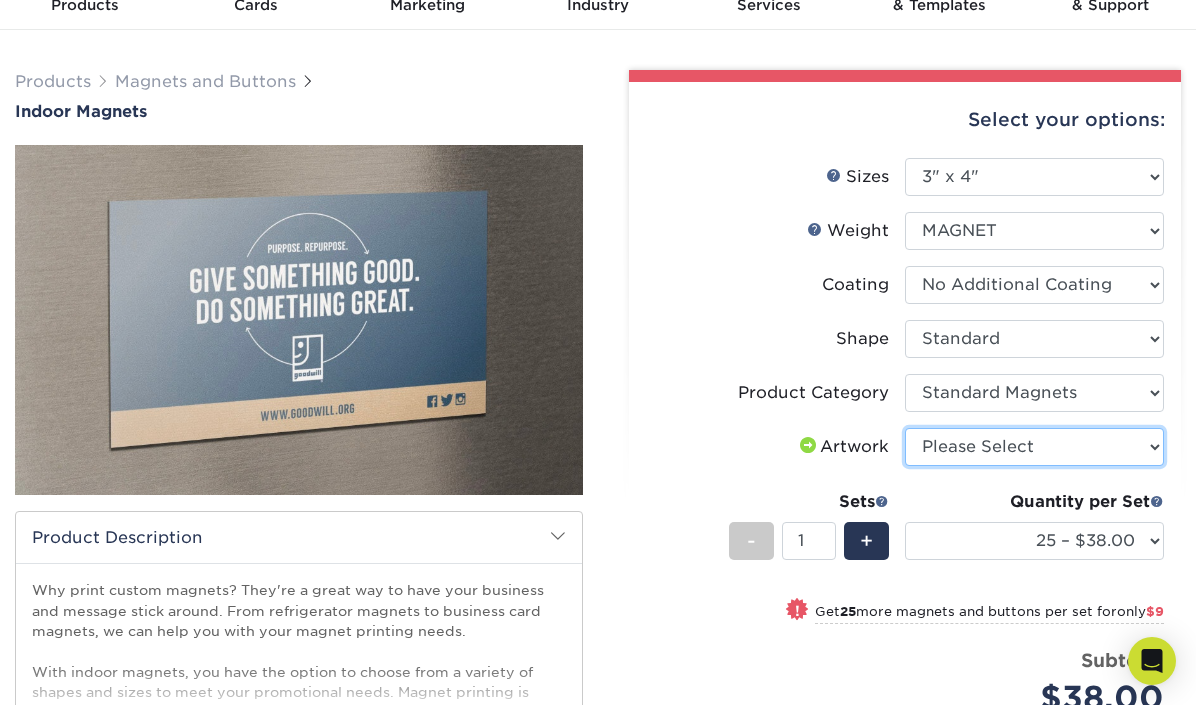 click on "Please Select I will upload files I need a design - $50" at bounding box center [1034, 447] 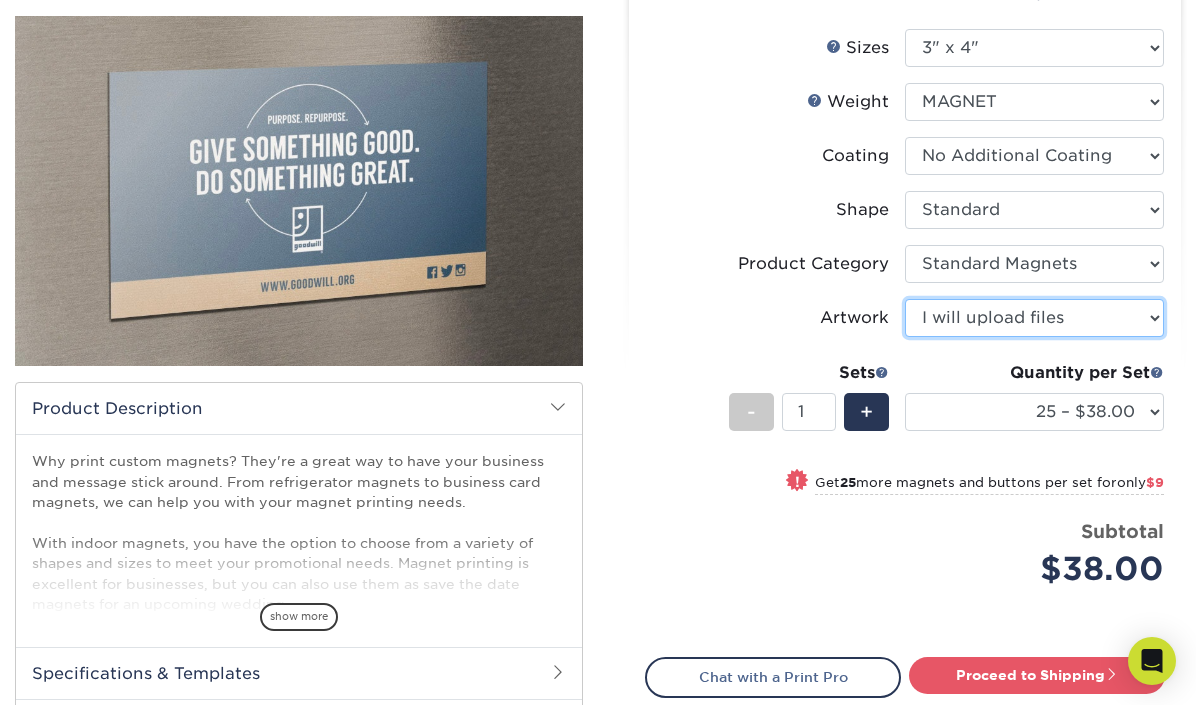 scroll, scrollTop: 265, scrollLeft: 0, axis: vertical 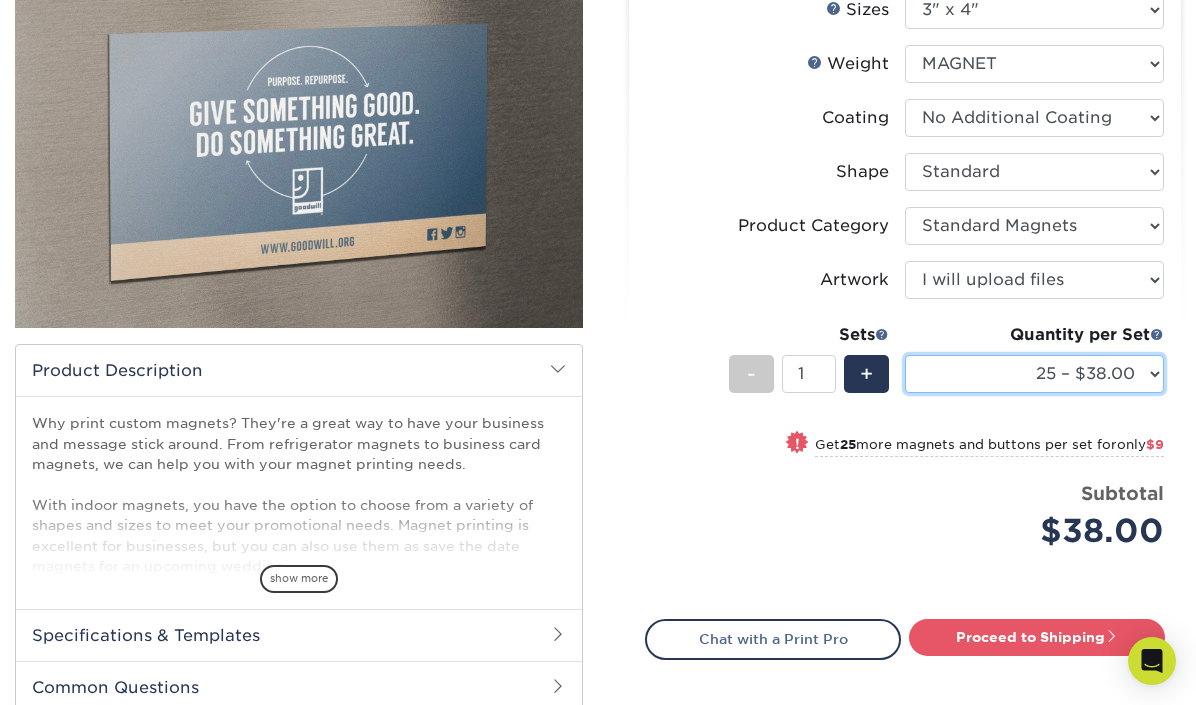 click on "25 – $38.00 50 – $47.00 75 – $55.00 100 – $64.00 150 – $81.00 200 – $93.00" at bounding box center (1034, 374) 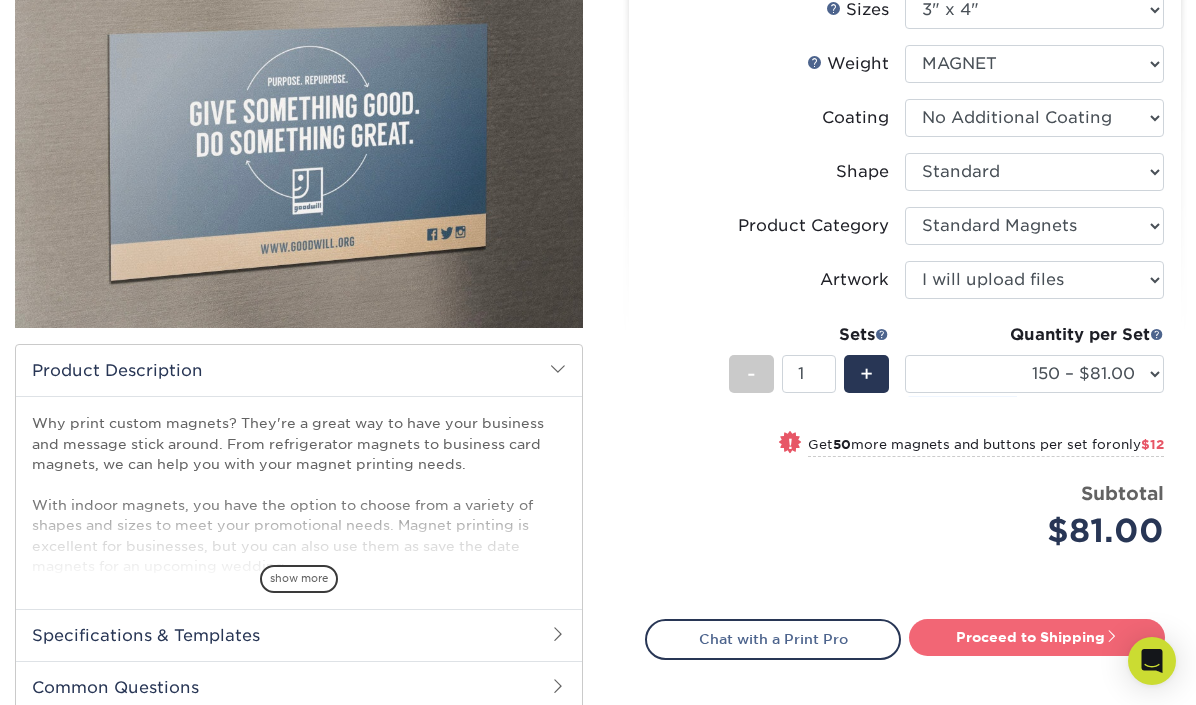 click on "Proceed to Shipping" at bounding box center (1037, 637) 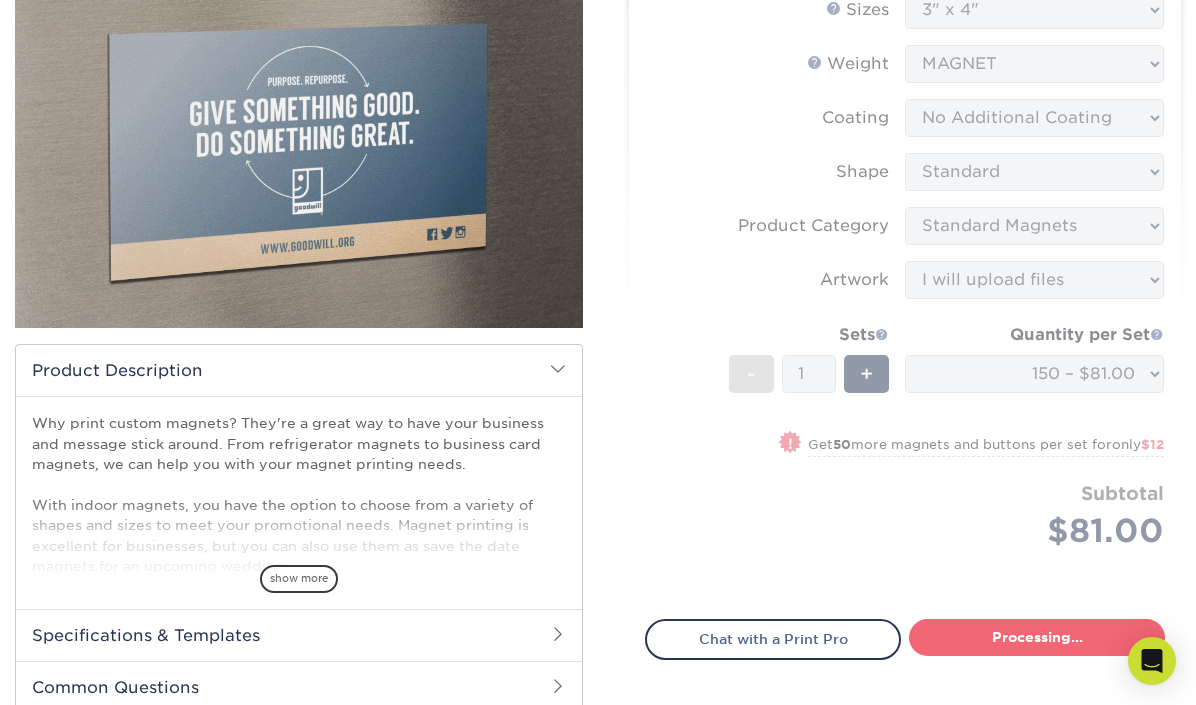 select on "39e278fa-56c9-4316-bbc1-db3adf3af855" 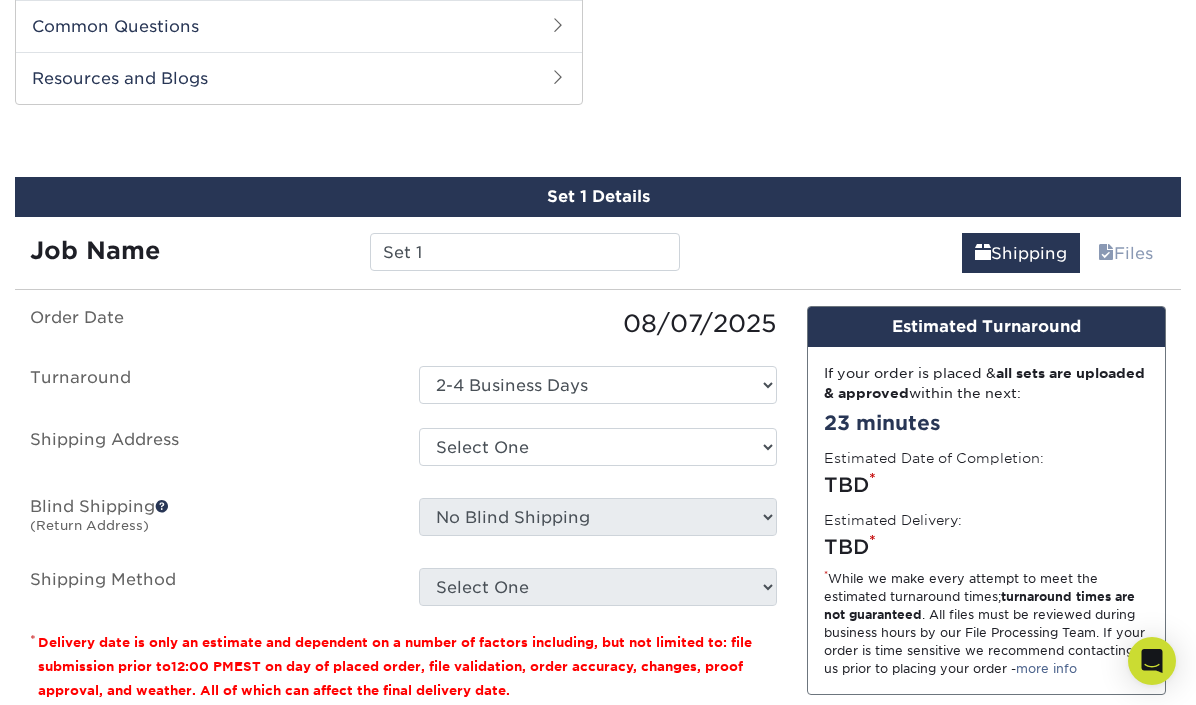 scroll, scrollTop: 938, scrollLeft: 0, axis: vertical 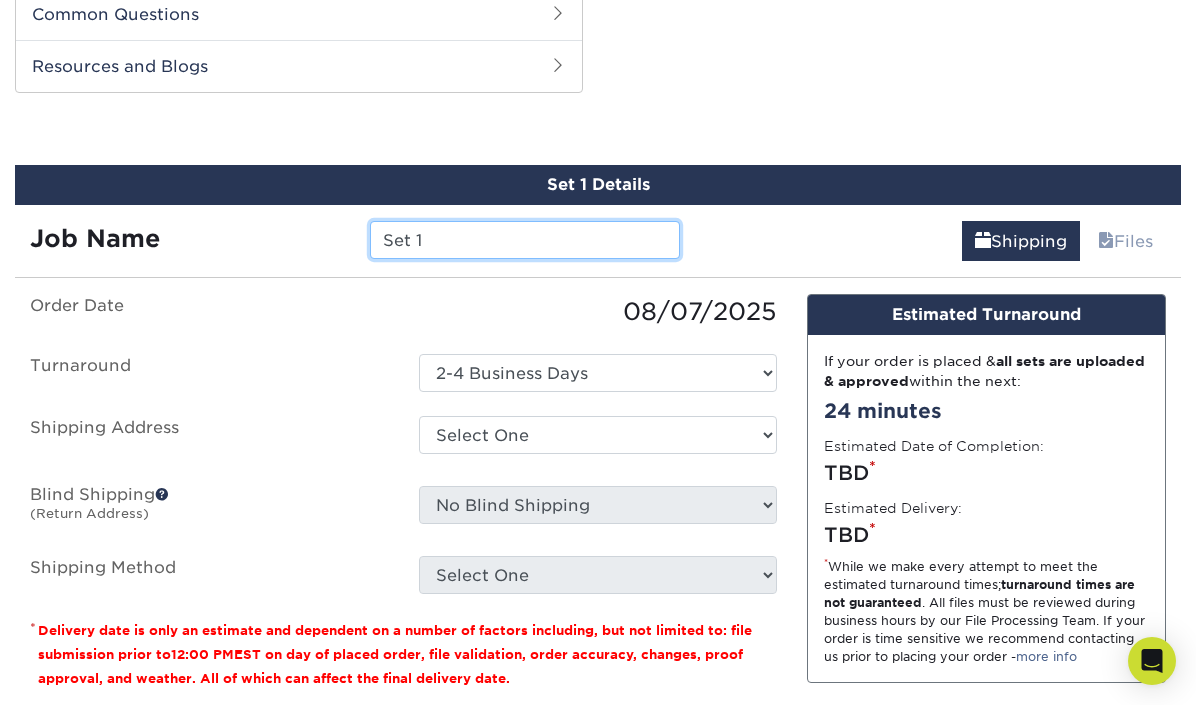 click on "Set 1" at bounding box center [525, 240] 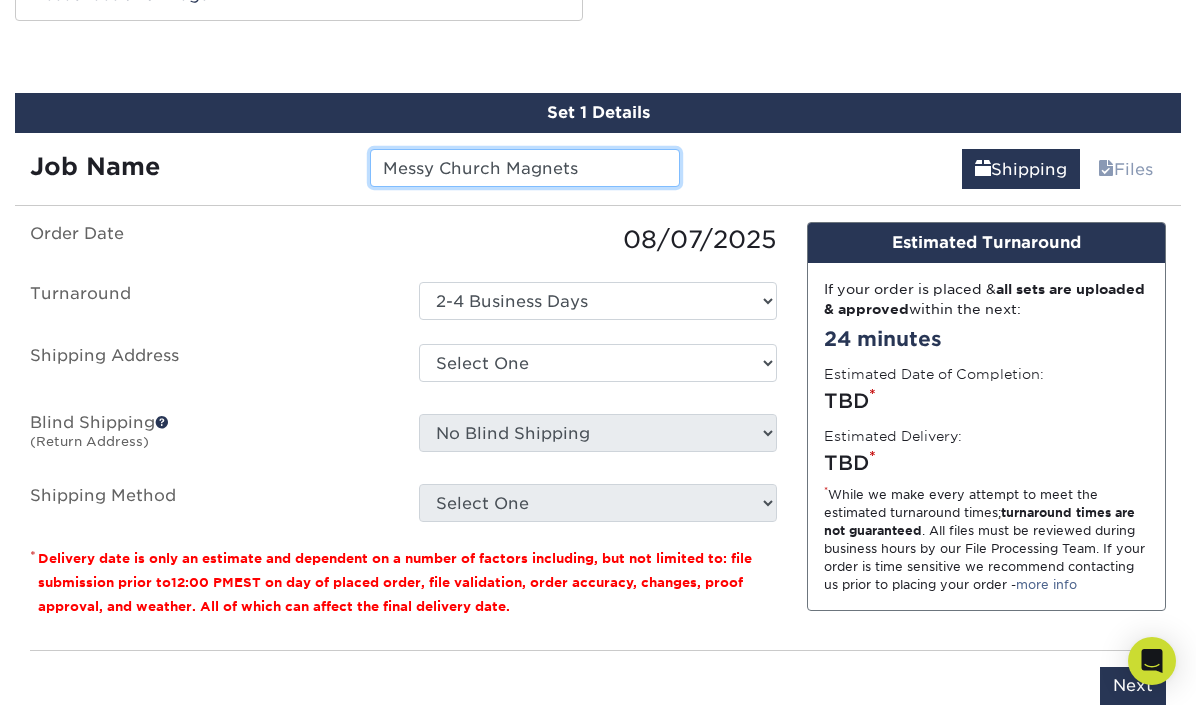 scroll, scrollTop: 1017, scrollLeft: 0, axis: vertical 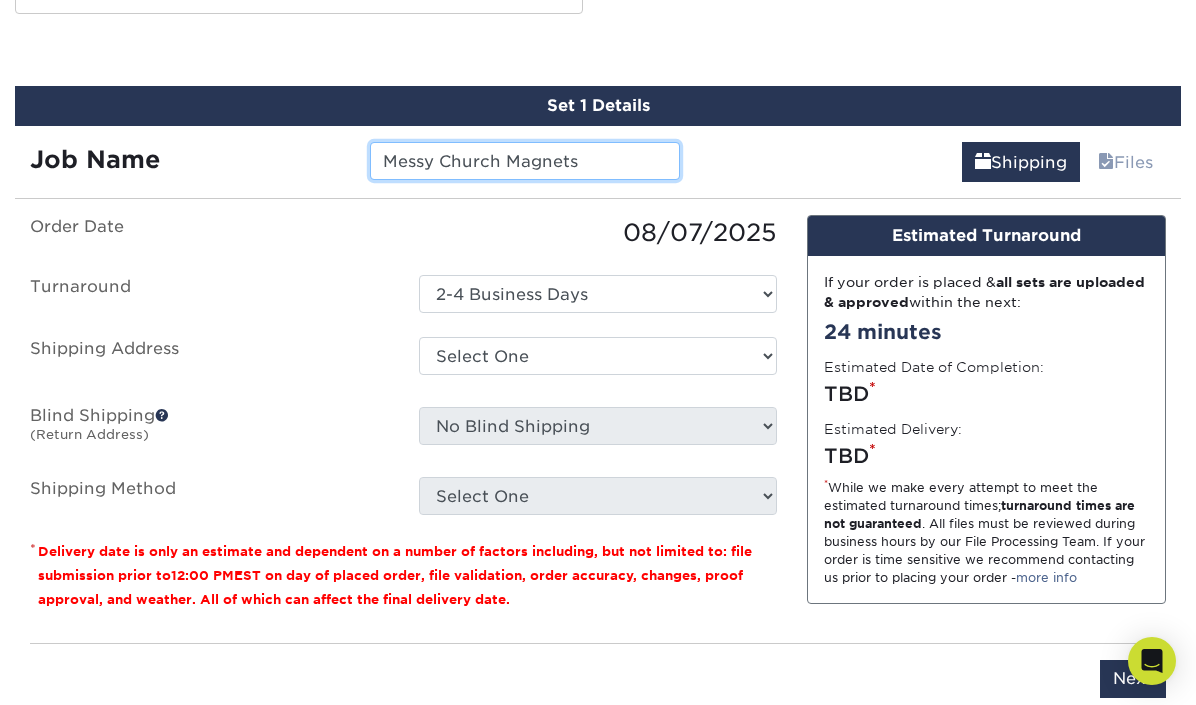 type on "Messy Church Magnets" 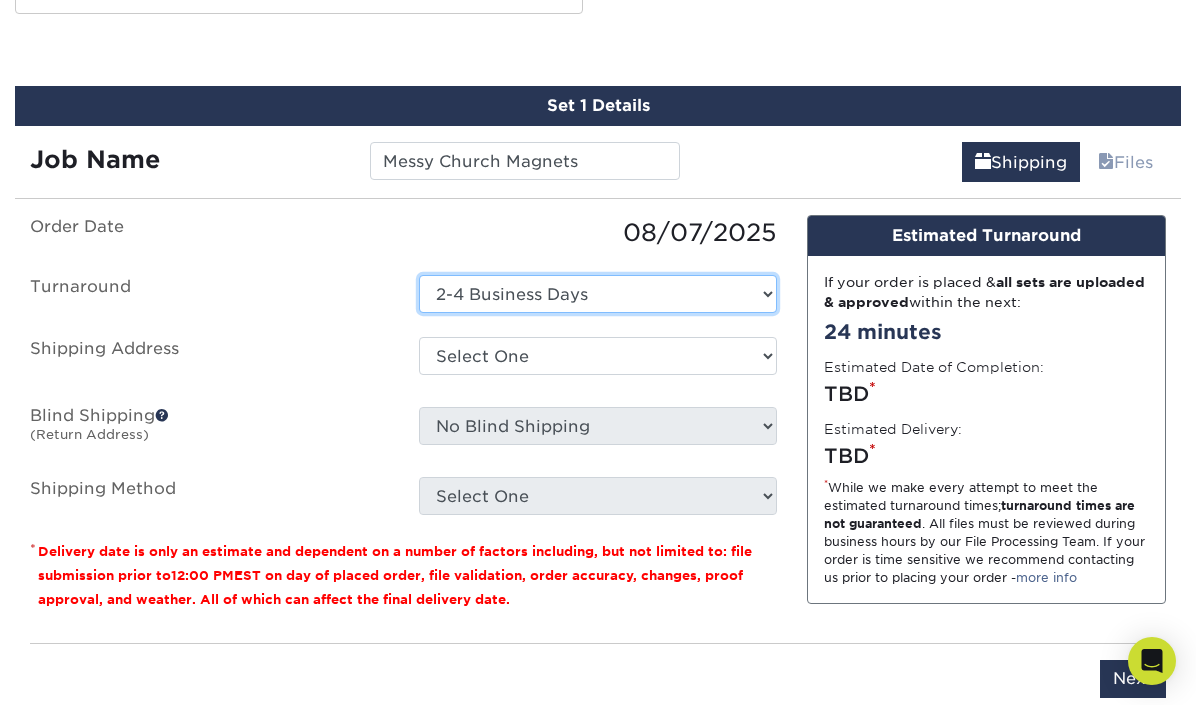 click on "Select One 2-4 Business Days" at bounding box center [598, 294] 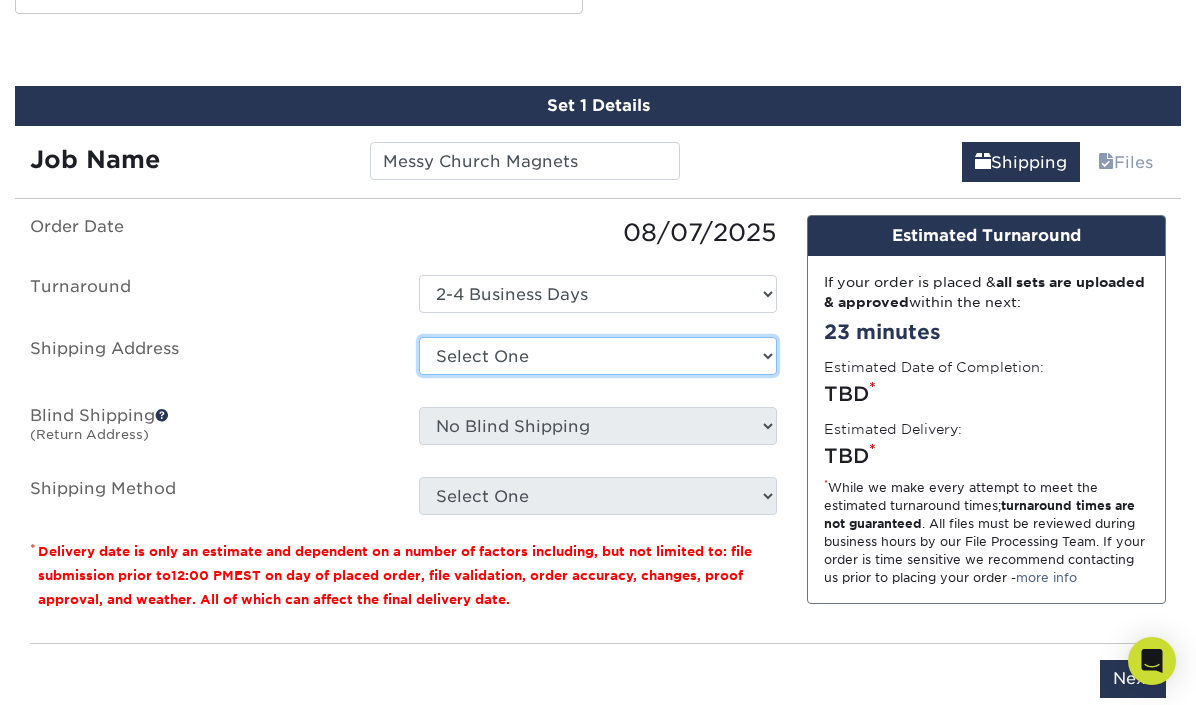 click on "Select One
+ Add New Address
- Login" at bounding box center (598, 356) 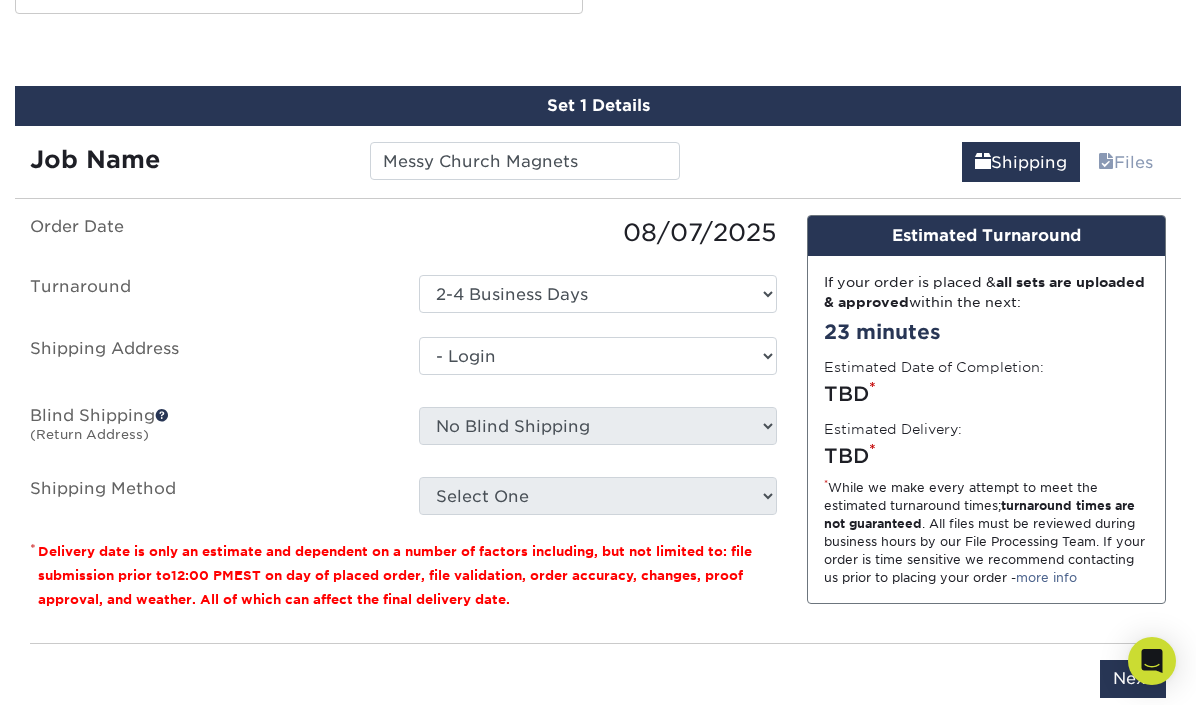 select on "-1" 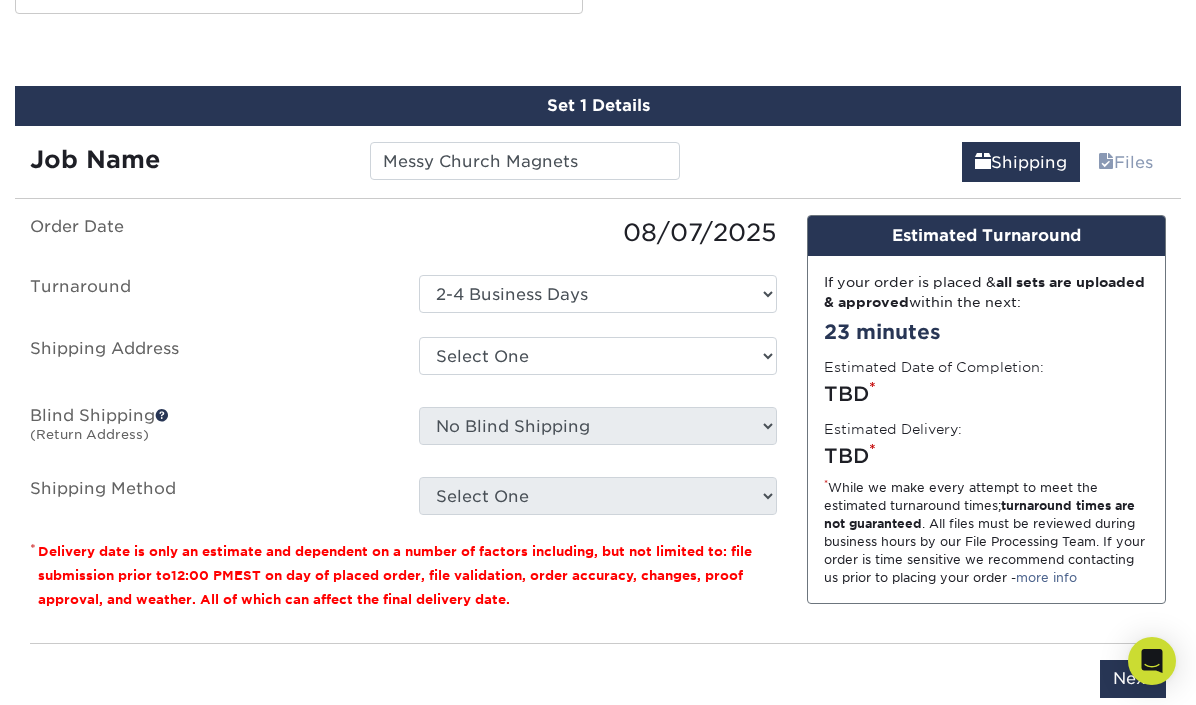 scroll, scrollTop: 0, scrollLeft: 0, axis: both 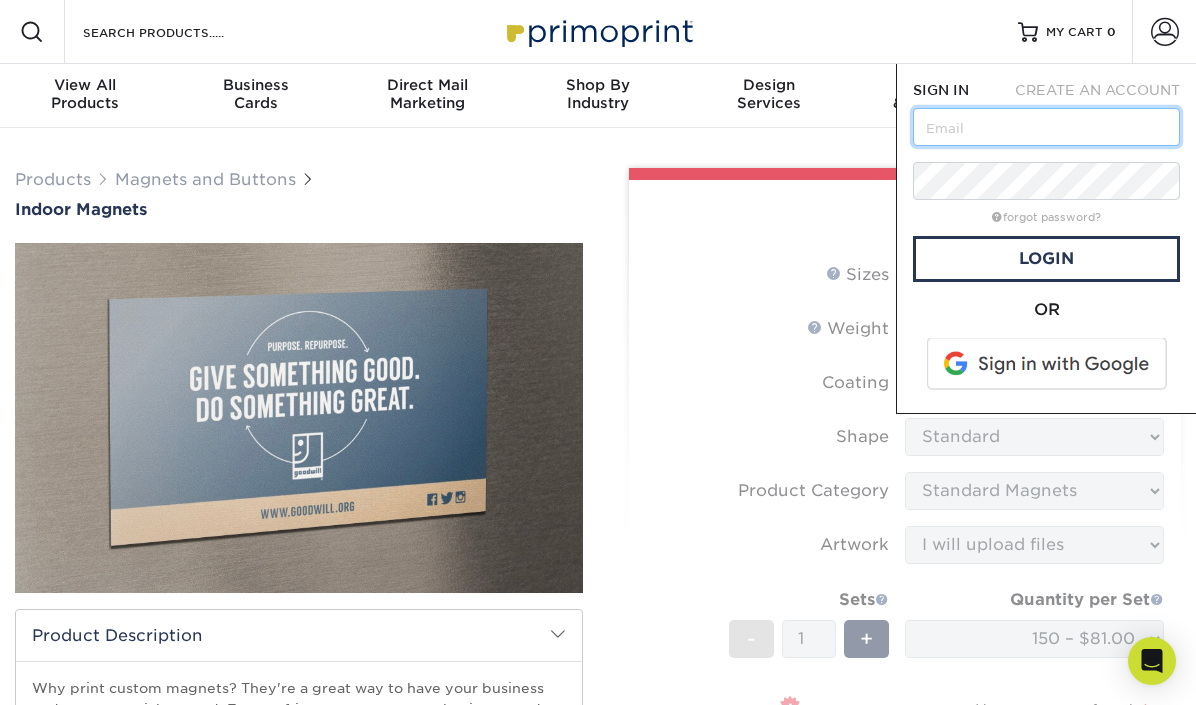 click at bounding box center (1046, 127) 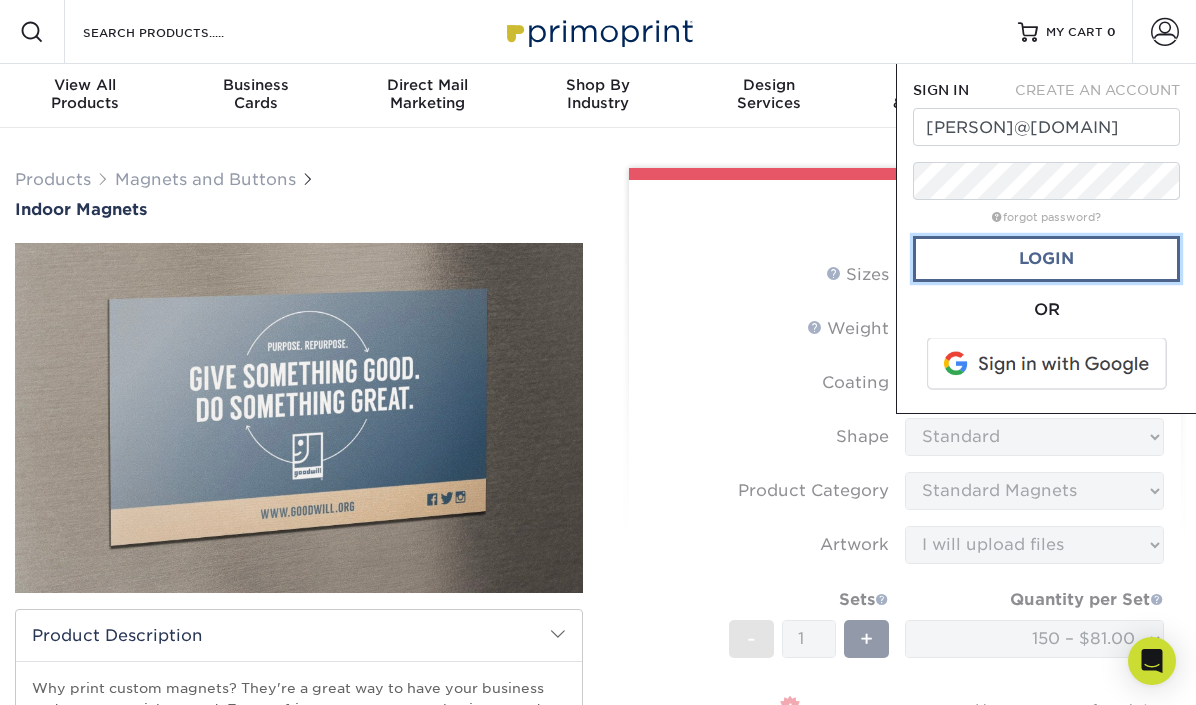 click on "Login" at bounding box center [1046, 259] 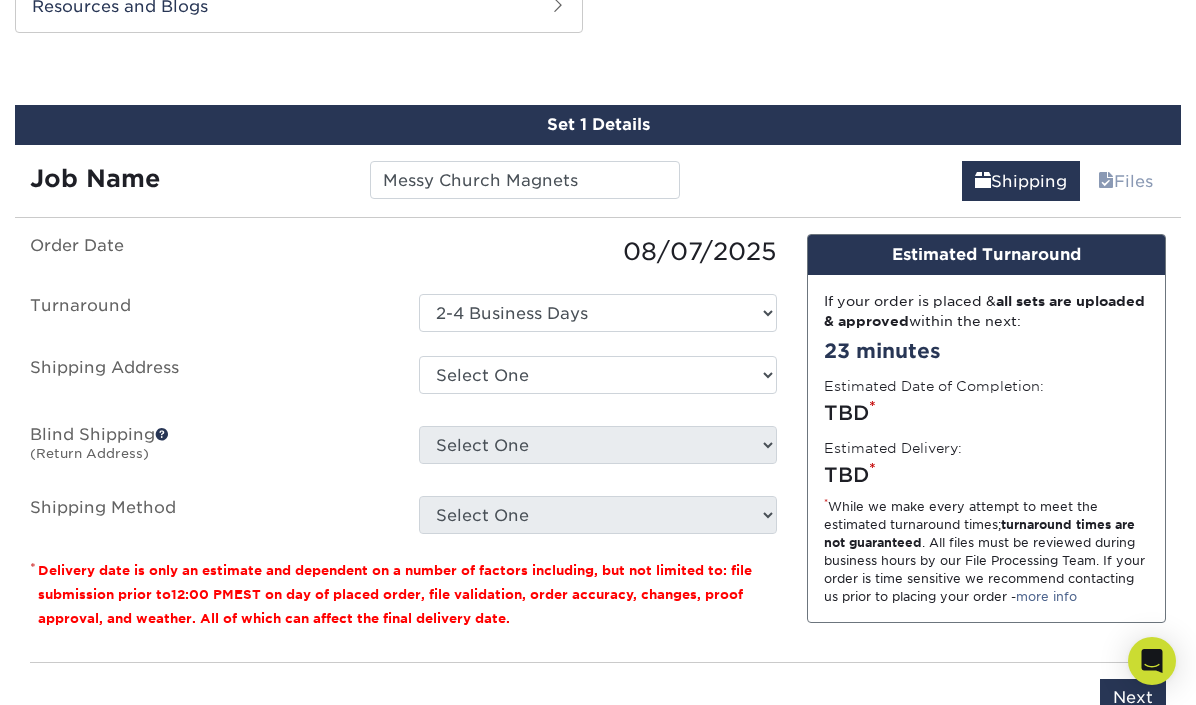 scroll, scrollTop: 1021, scrollLeft: 0, axis: vertical 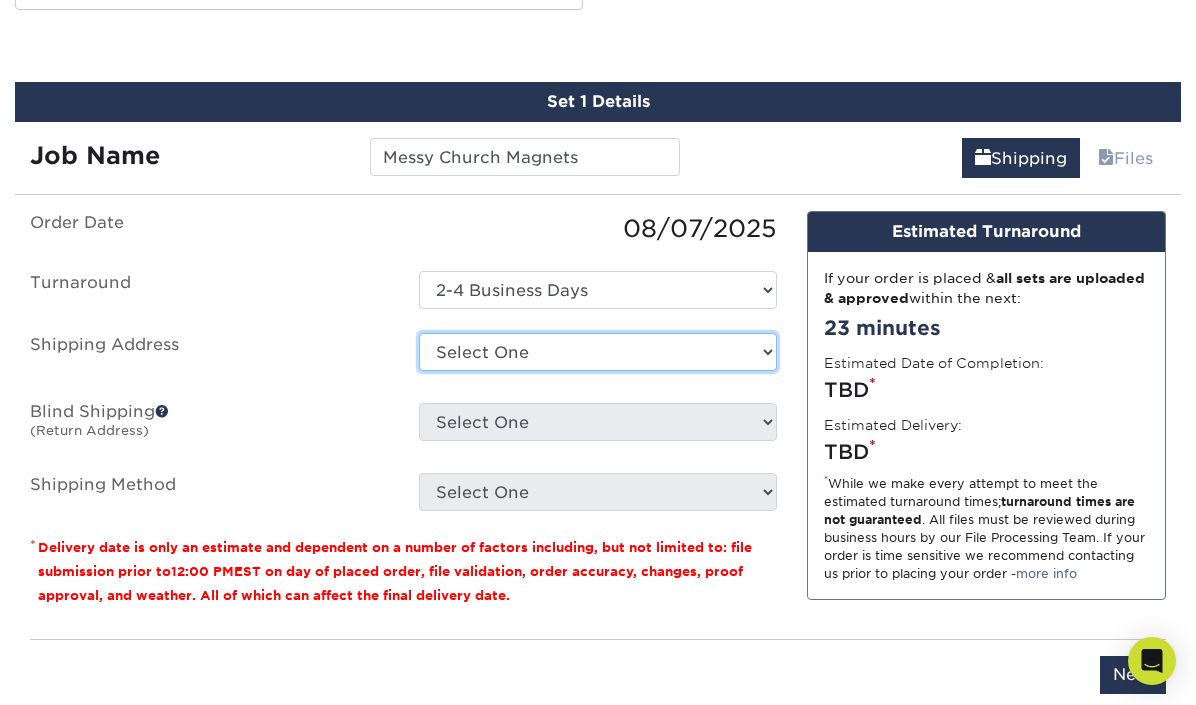 click on "Select One 1970 ASHLAND DR, MOUNT PLEASANT, MI 711 S ARNOLD ST, MOUNT PLEASANT, MI 118 E ORCHARD AVE, SHEPHERD, MI 312 BROOKFIELD DR, WESTLAND, MI 913 E PICKARD ST, MOUNT PLEASANT, MI 1405 WATSON RD, MOUNT PLEASANT, MI + Add New Address" at bounding box center [598, 352] 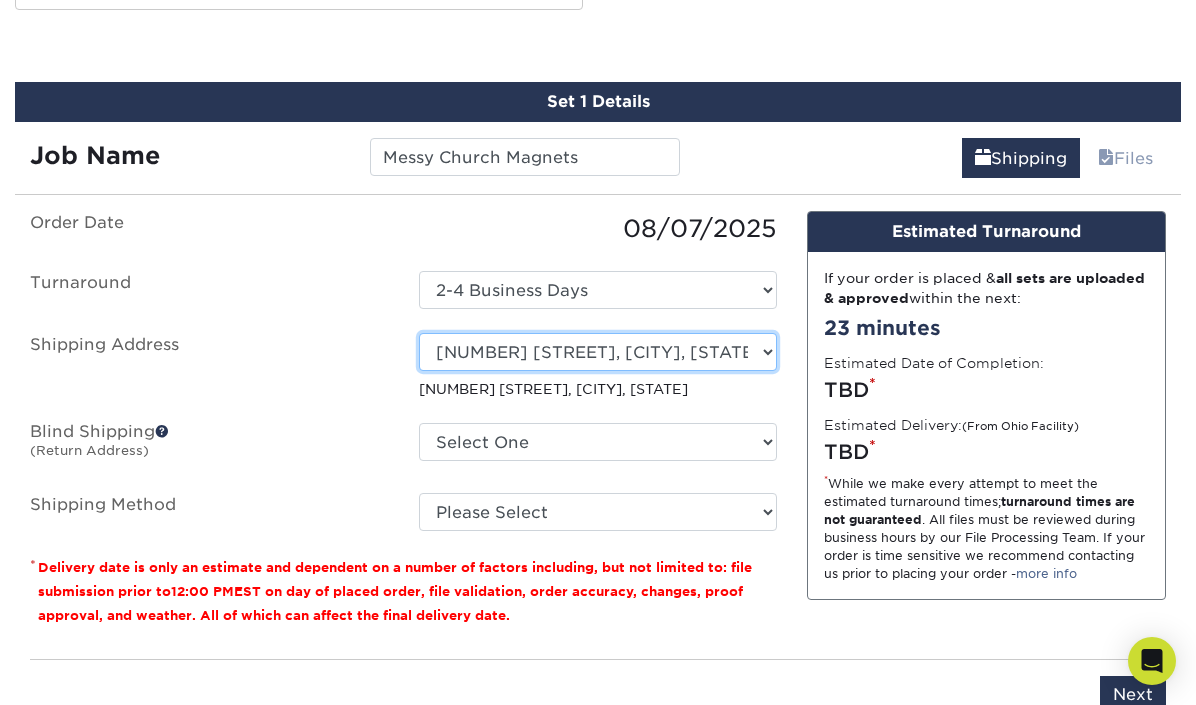 click on "Select One 1970 ASHLAND DR, MOUNT PLEASANT, MI 711 S ARNOLD ST, MOUNT PLEASANT, MI 118 E ORCHARD AVE, SHEPHERD, MI 312 BROOKFIELD DR, WESTLAND, MI 913 E PICKARD ST, MOUNT PLEASANT, MI 1405 WATSON RD, MOUNT PLEASANT, MI + Add New Address" at bounding box center (598, 352) 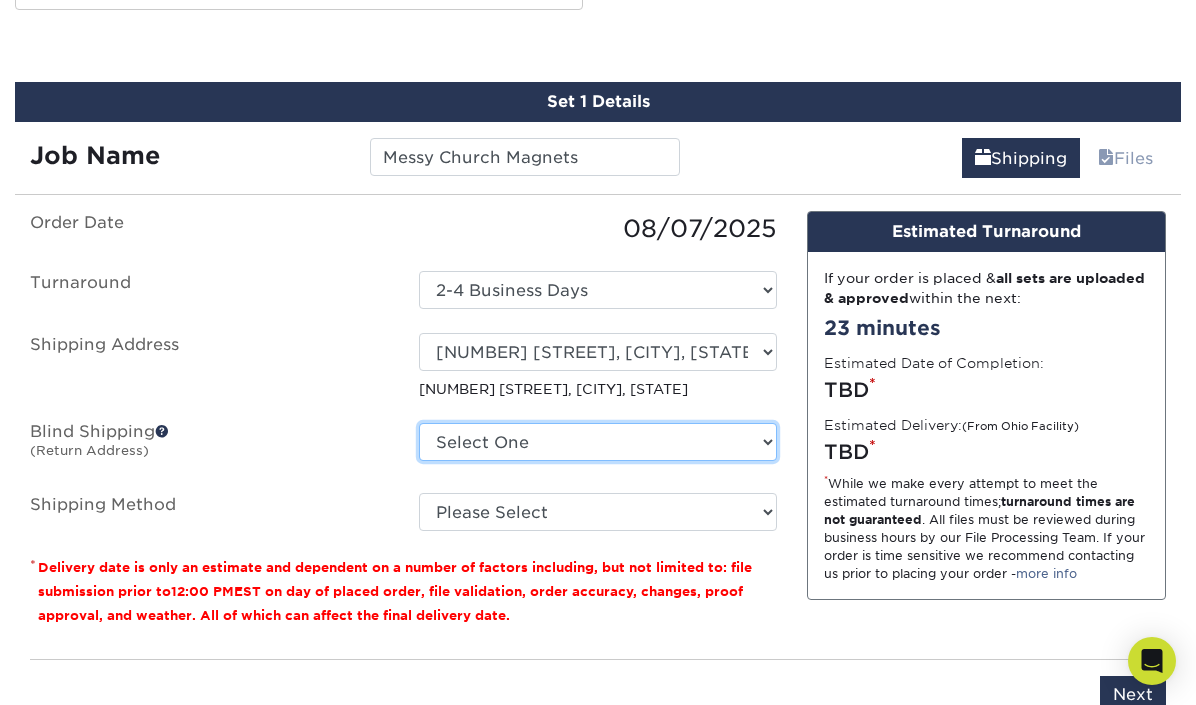 click on "Select One 1970 ASHLAND DR, MOUNT PLEASANT, MI 711 S ARNOLD ST, MOUNT PLEASANT, MI 118 E ORCHARD AVE, SHEPHERD, MI 312 BROOKFIELD DR, WESTLAND, MI 913 E PICKARD ST, MOUNT PLEASANT, MI 1405 WATSON RD, MOUNT PLEASANT, MI + Add New Address" at bounding box center [598, 442] 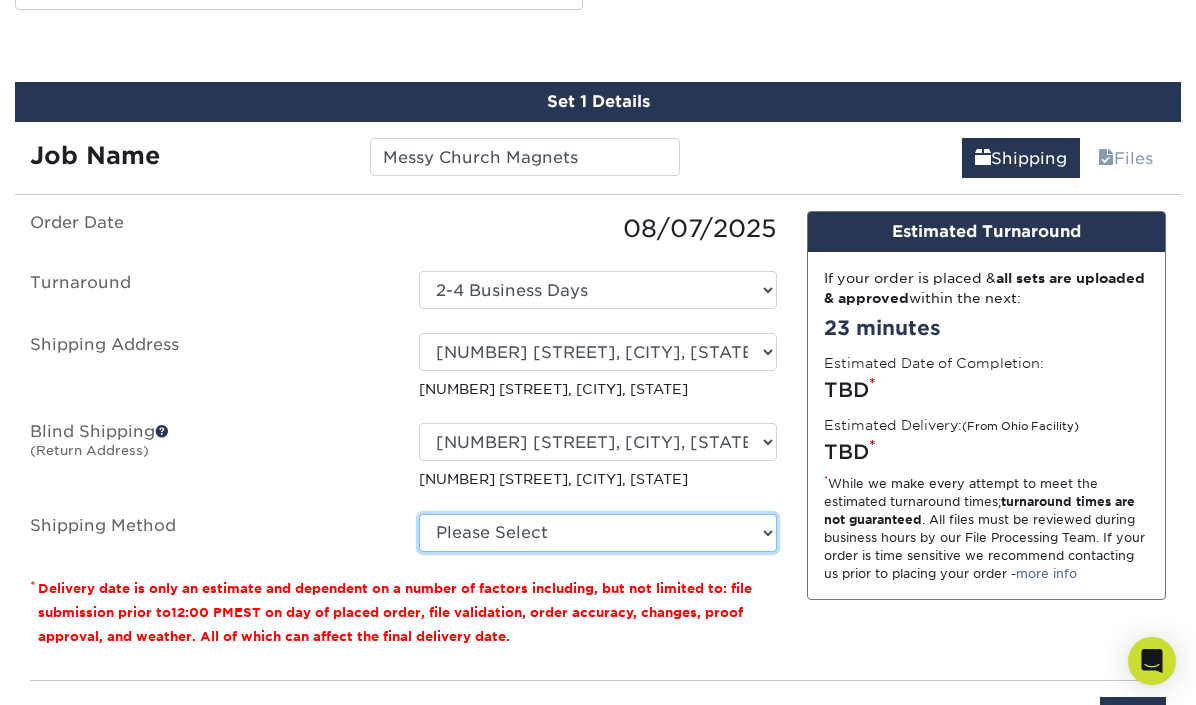 click on "Please Select Ground Shipping (+$25.03) 3 Day Shipping Service (+$27.74) 2 Day Air Shipping (+$28.53) Next Day Shipping by 5pm (+$31.02) Next Day Shipping by 12 noon (+$35.30) Next Day Air Early A.M. (+$189.63)" at bounding box center (598, 533) 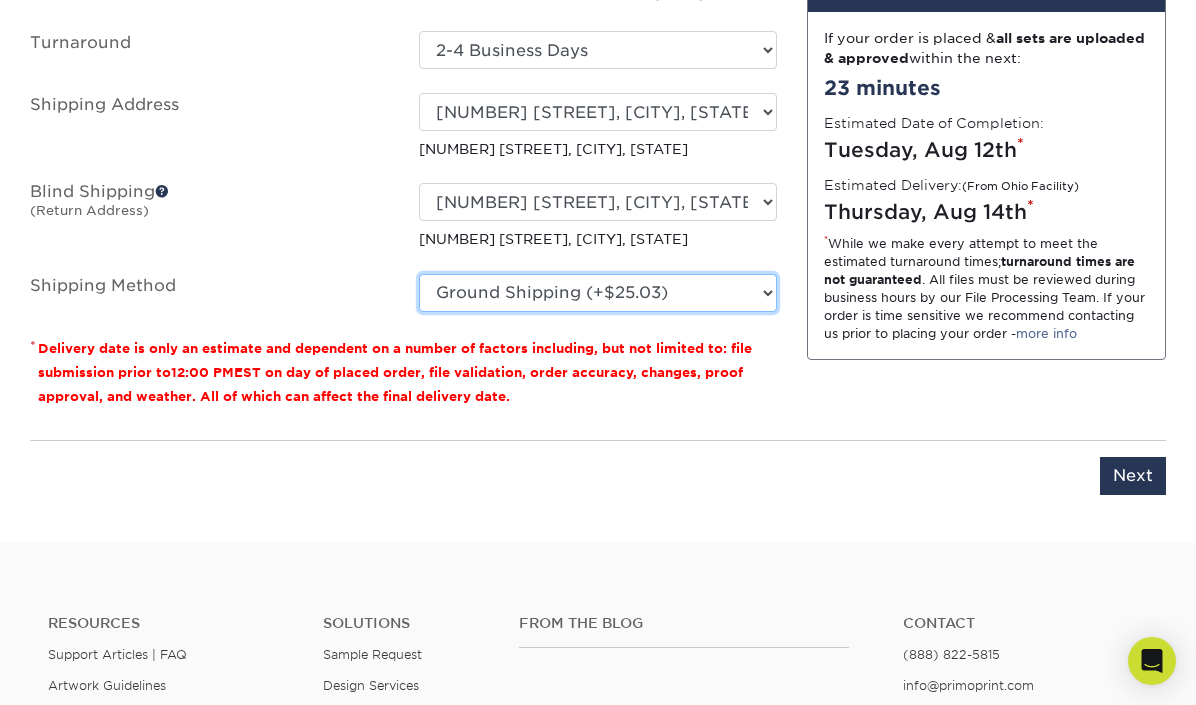 scroll, scrollTop: 1223, scrollLeft: 0, axis: vertical 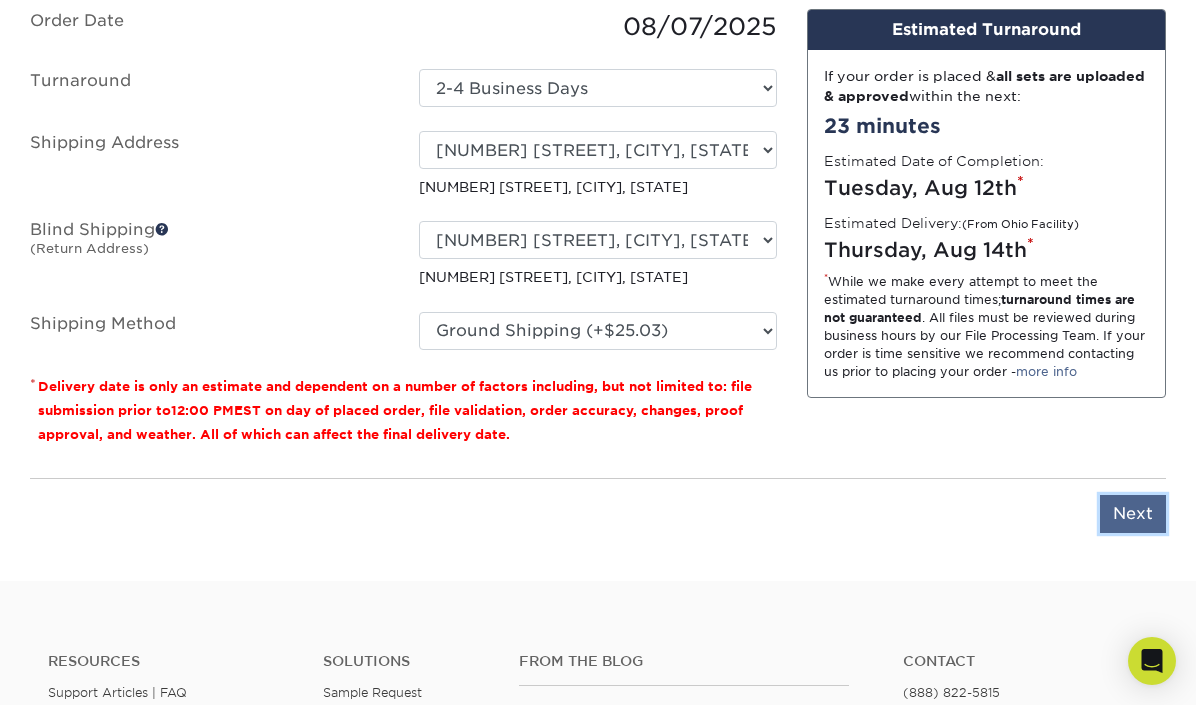 click on "Next" at bounding box center [1133, 514] 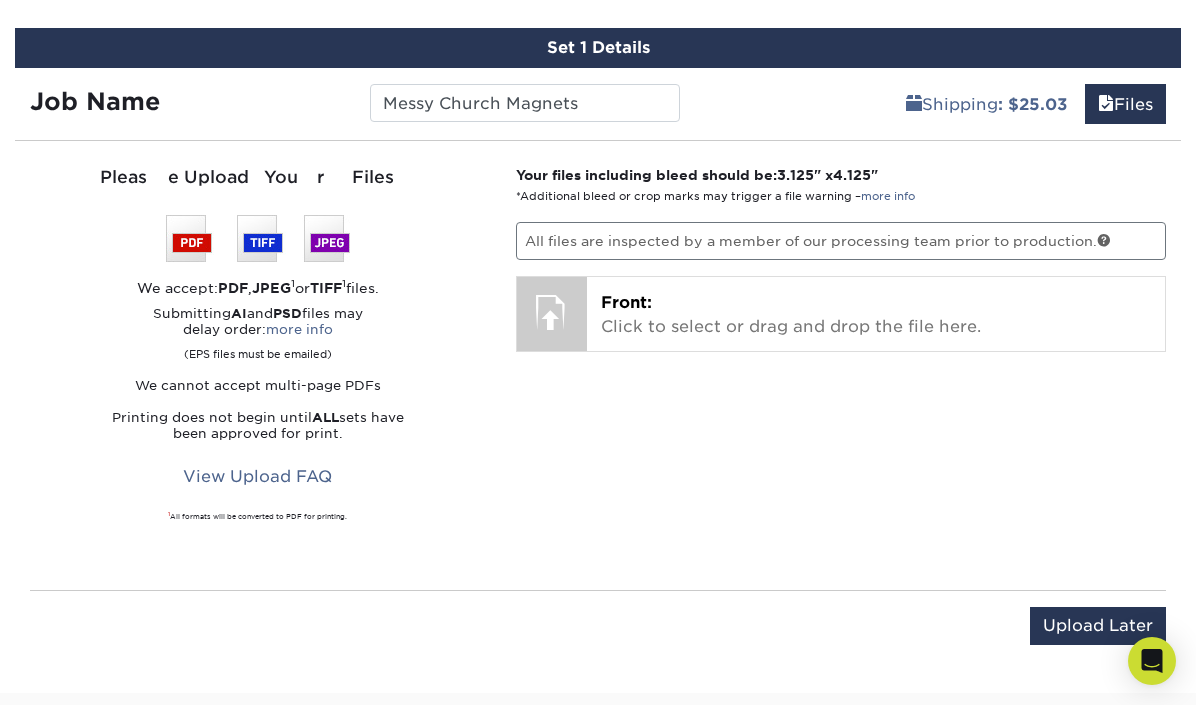scroll, scrollTop: 1052, scrollLeft: 0, axis: vertical 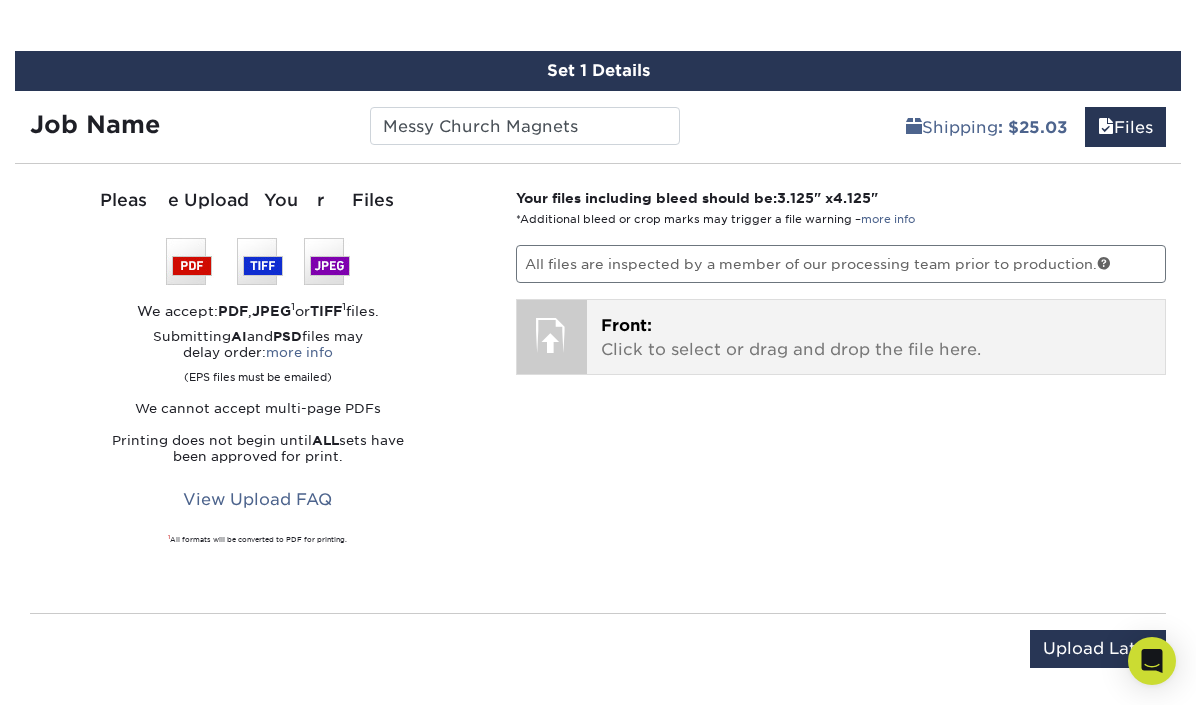 click on "Front: Click to select or drag and drop the file here." at bounding box center (876, 338) 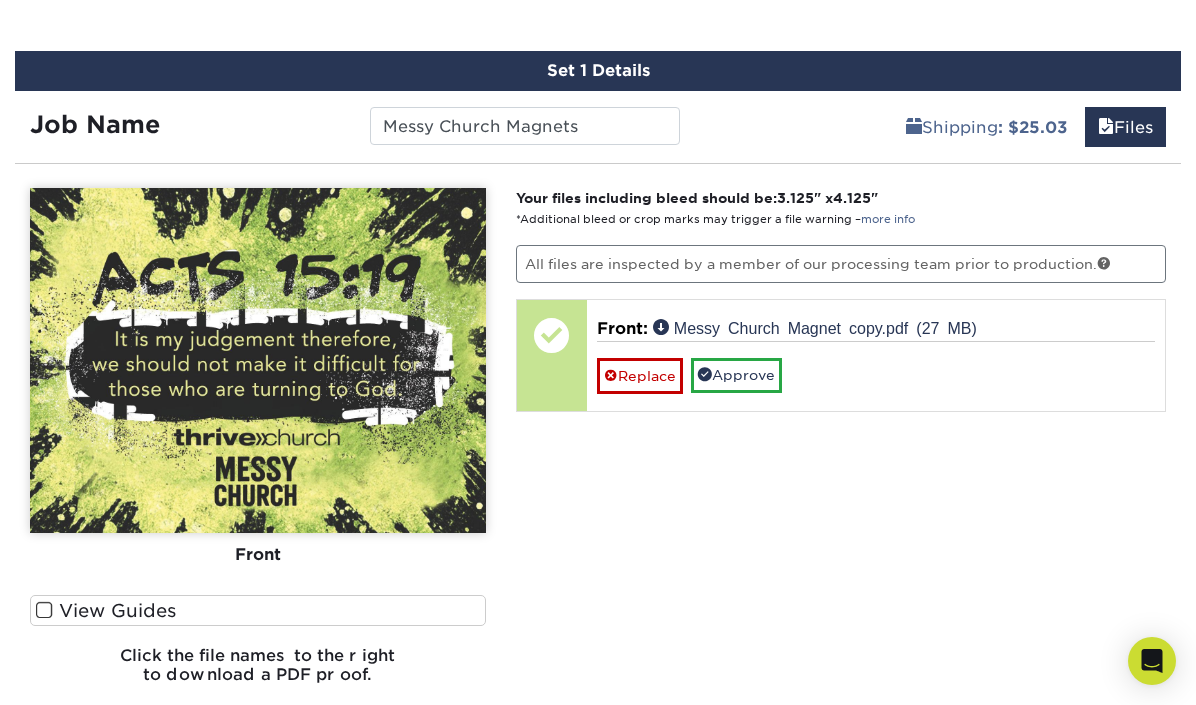 click at bounding box center [44, 610] 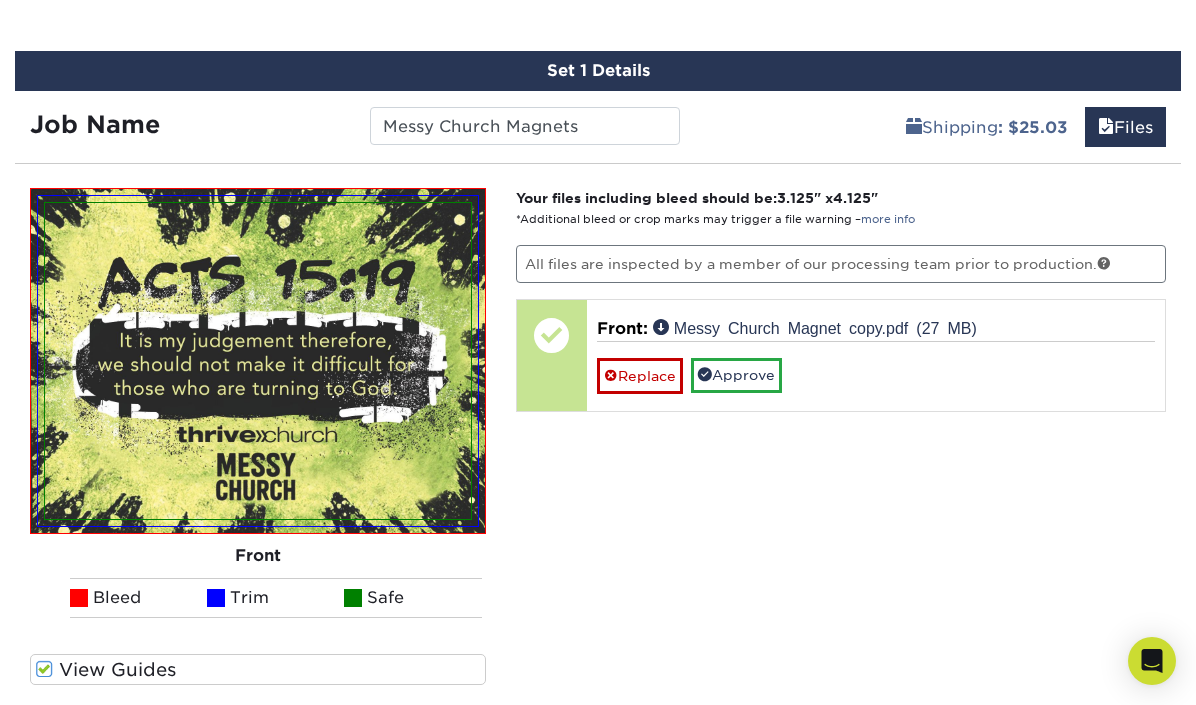 click on "Bleed
Trim
Safe" at bounding box center (258, 598) 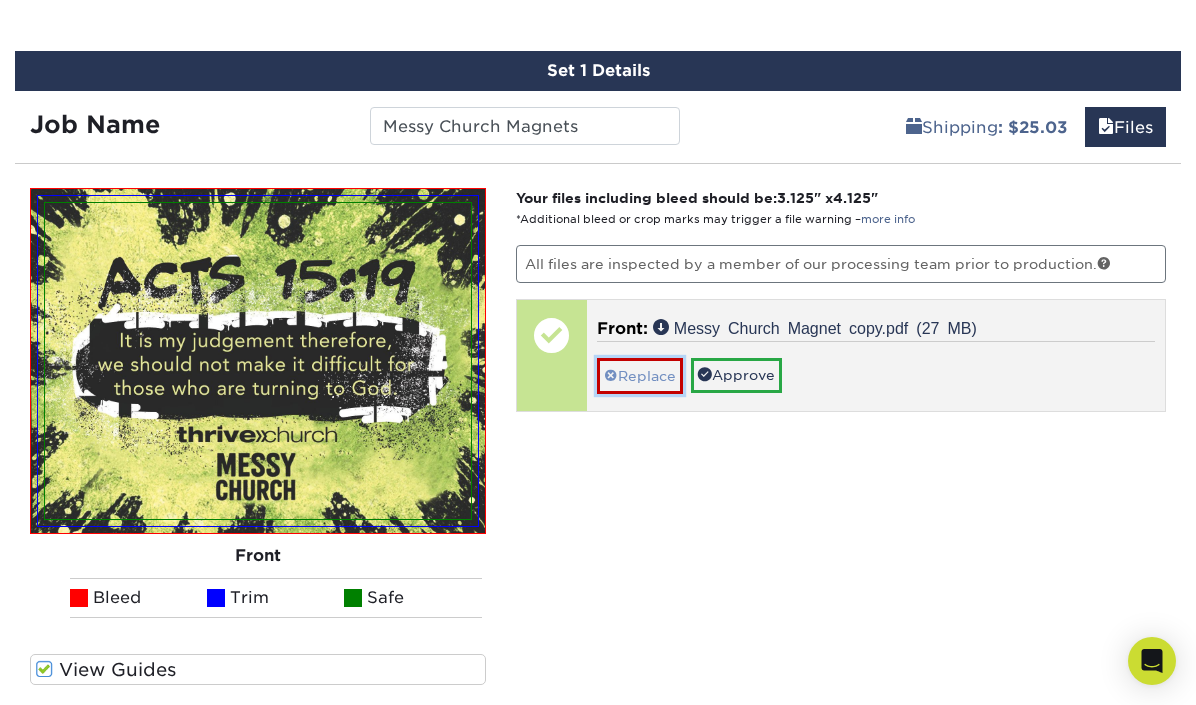 click on "Replace" at bounding box center [640, 375] 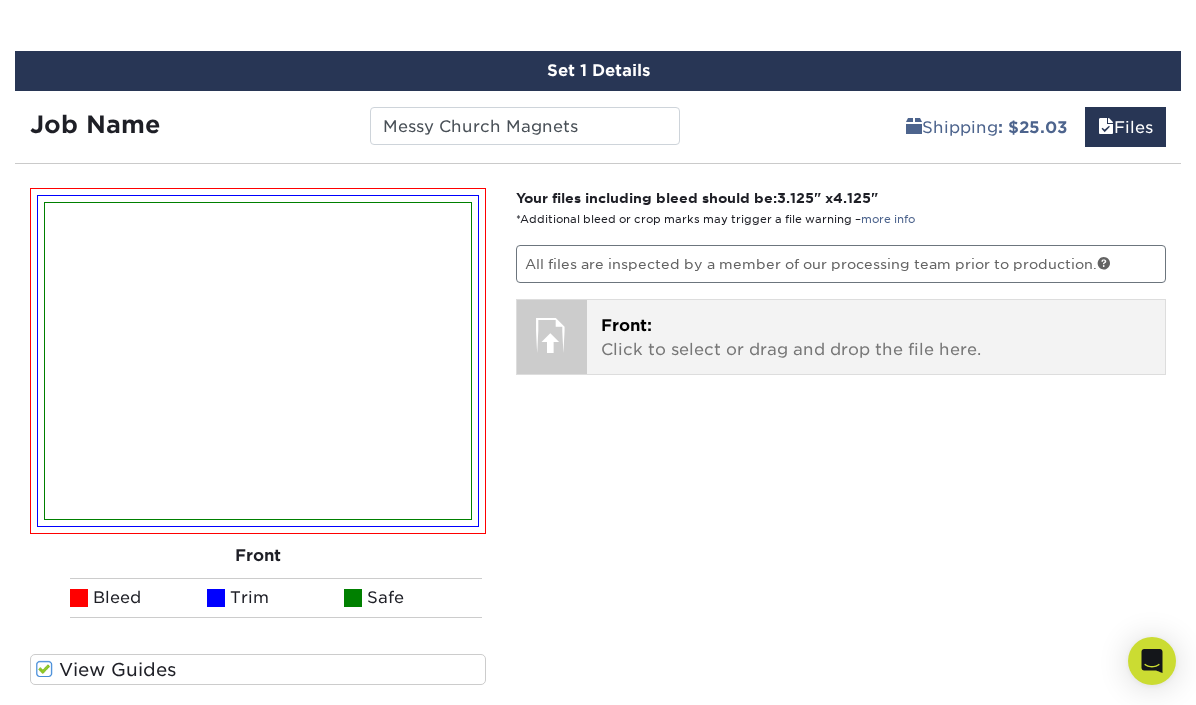 click on "Front: Click to select or drag and drop the file here." at bounding box center [876, 338] 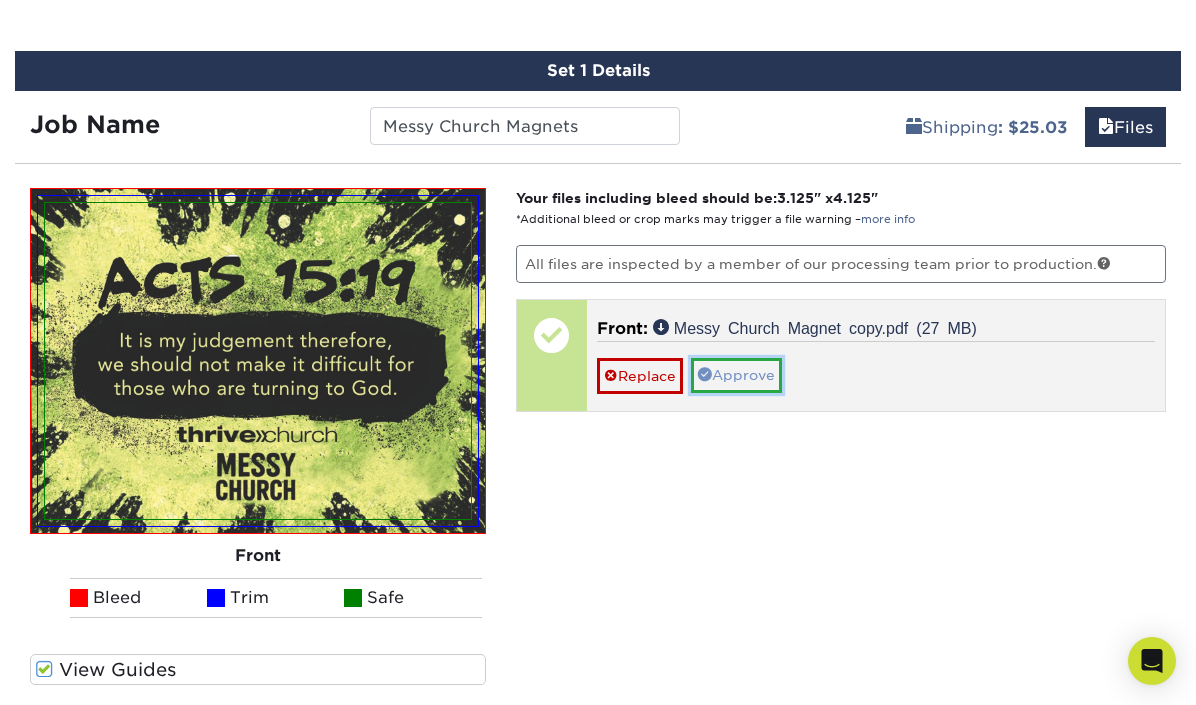 click on "Approve" at bounding box center (736, 375) 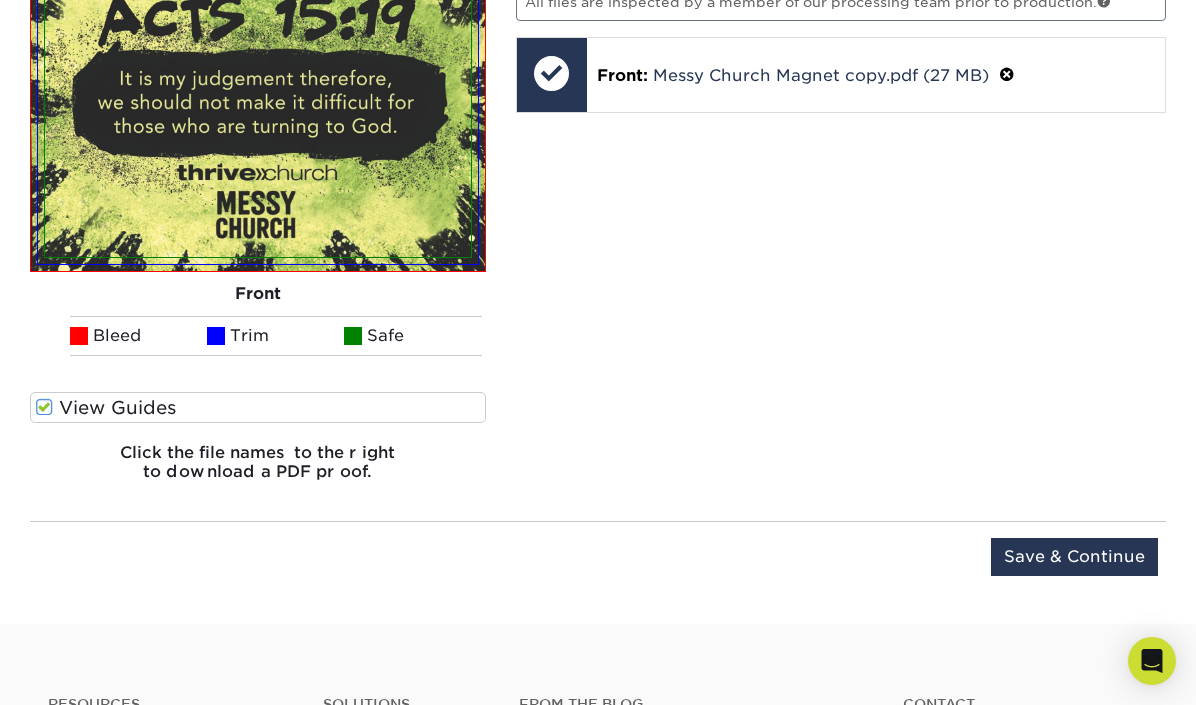scroll, scrollTop: 1363, scrollLeft: 0, axis: vertical 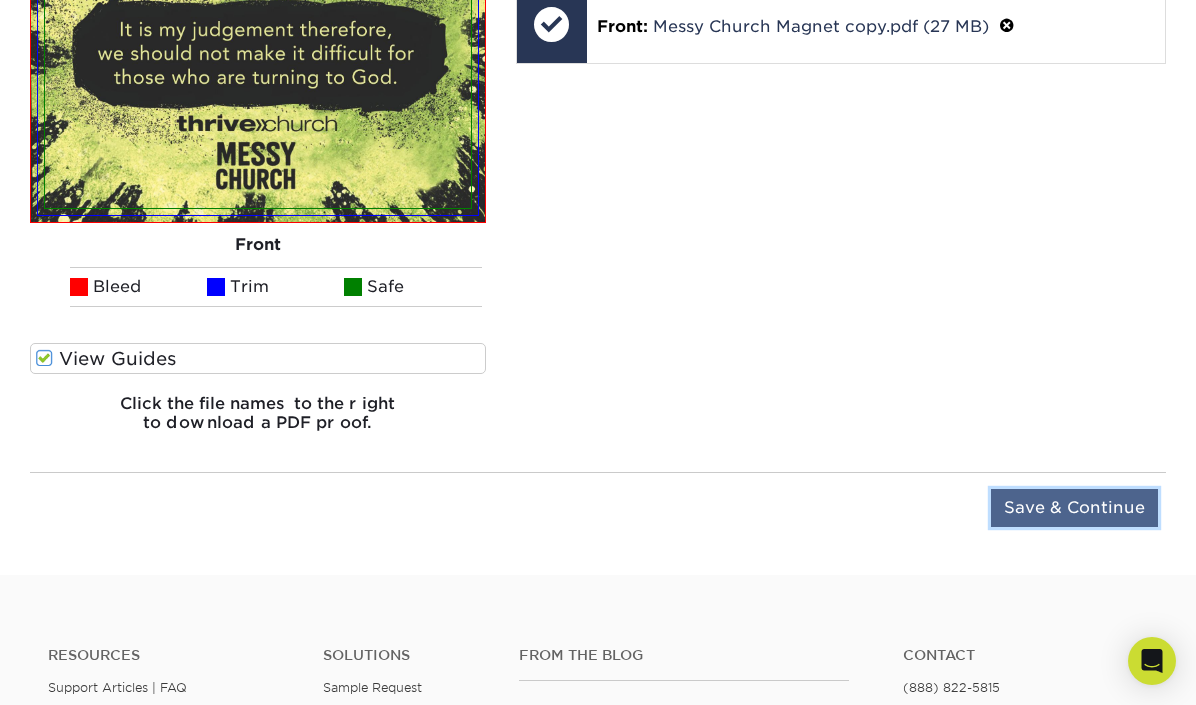 click on "Save & Continue" at bounding box center (1074, 508) 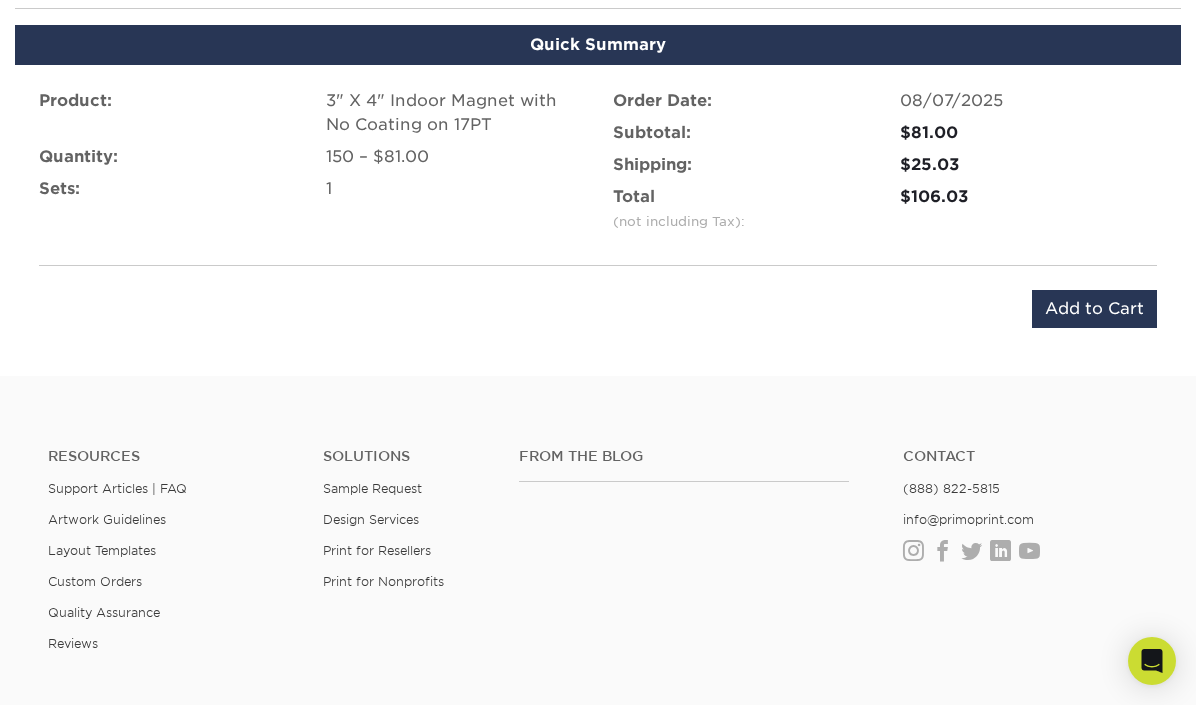 scroll, scrollTop: 1203, scrollLeft: 0, axis: vertical 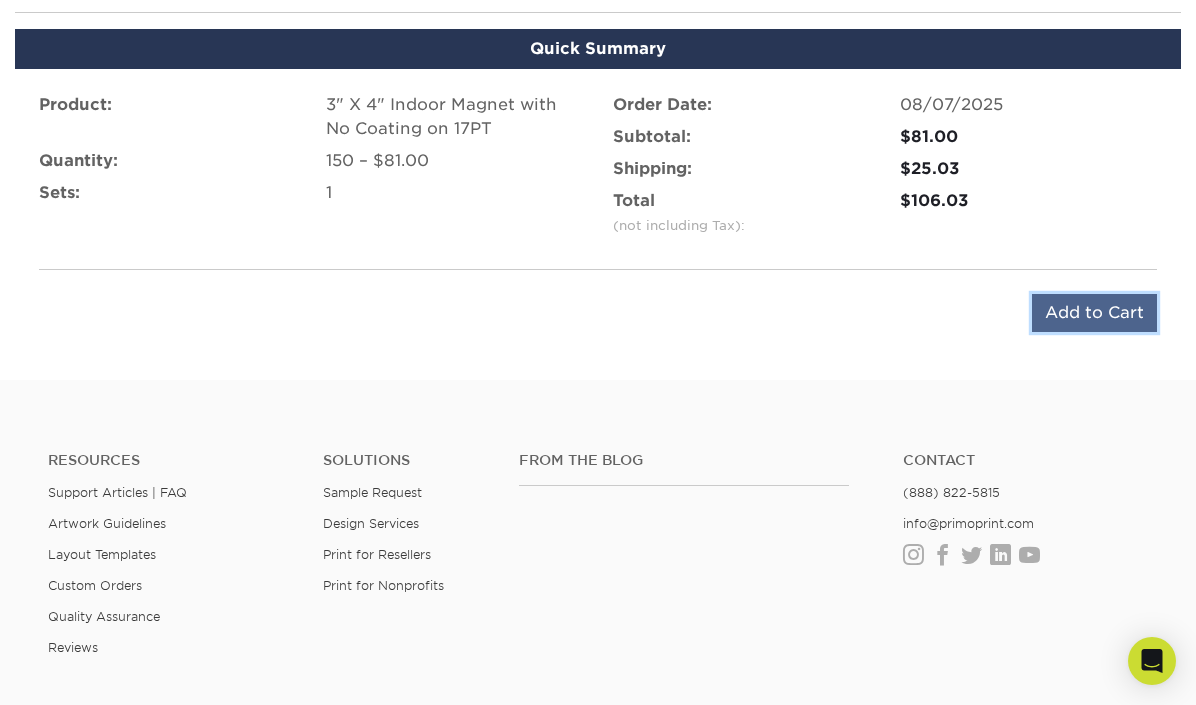 click on "Add to Cart" at bounding box center [1094, 313] 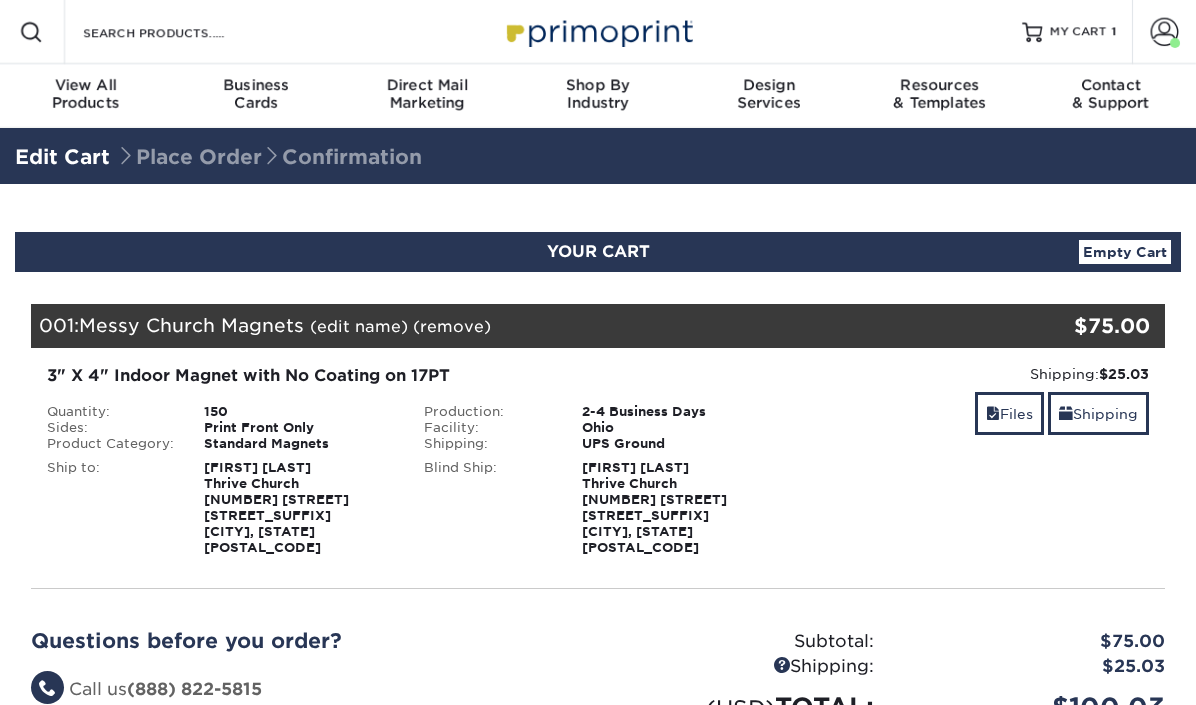scroll, scrollTop: 0, scrollLeft: 0, axis: both 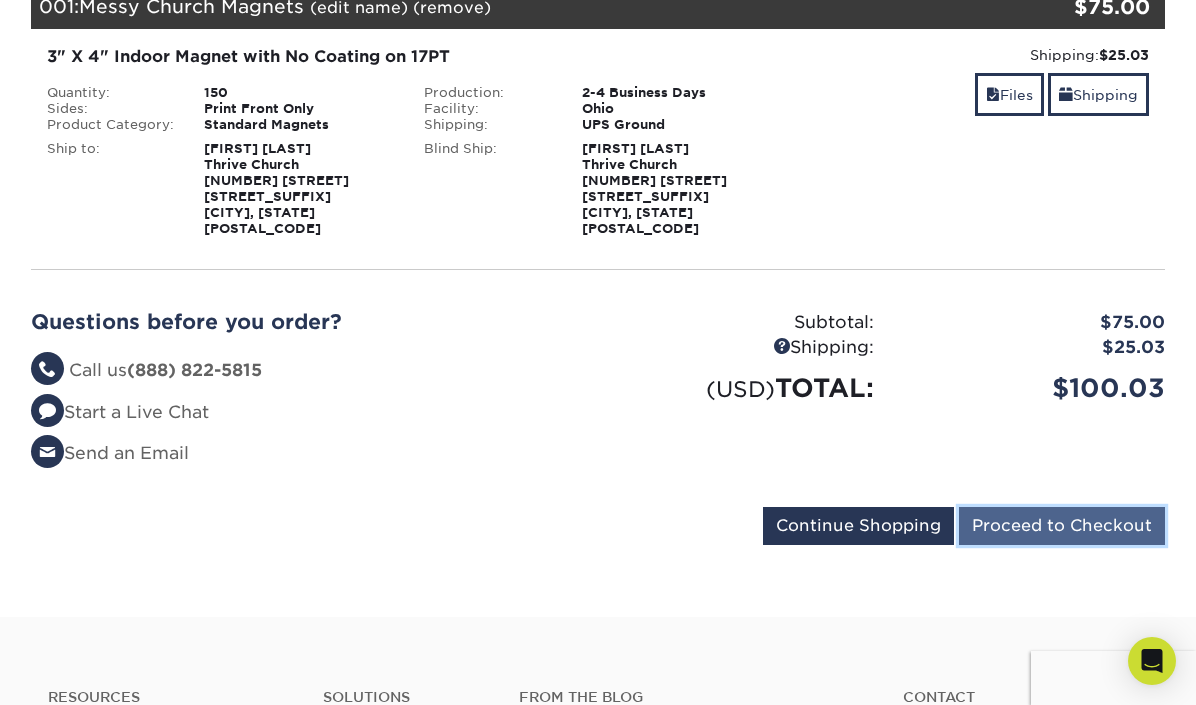 click on "Proceed to Checkout" at bounding box center (1062, 526) 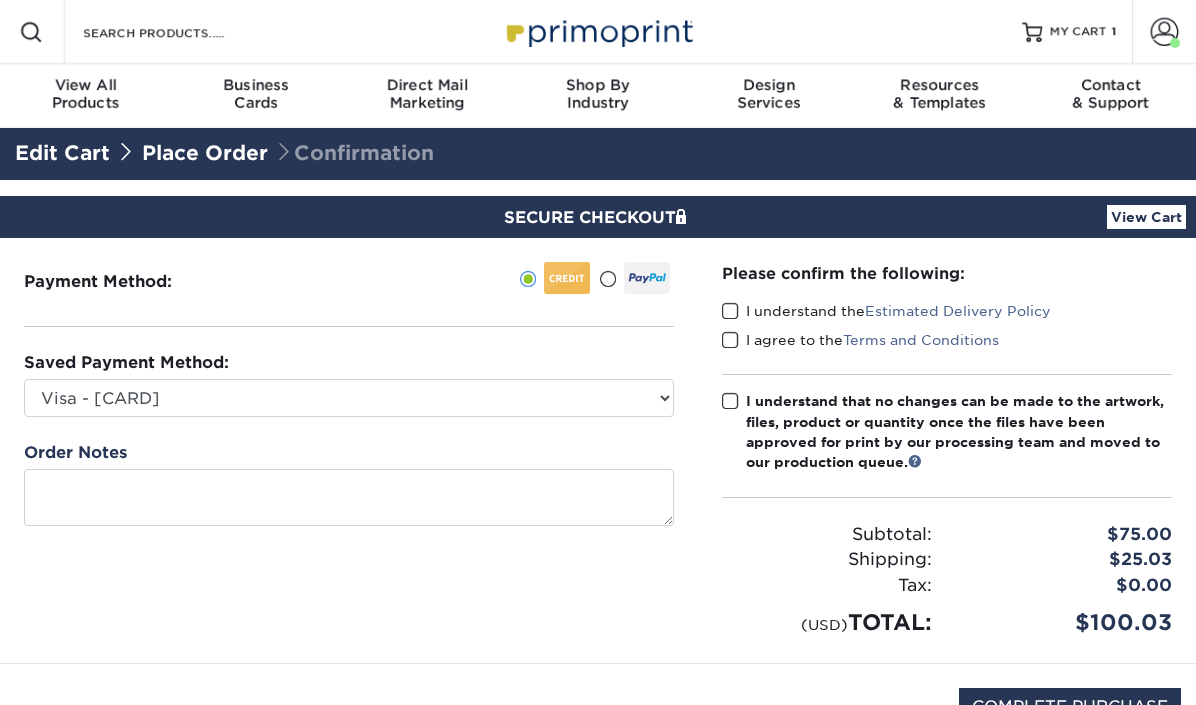 scroll, scrollTop: 0, scrollLeft: 0, axis: both 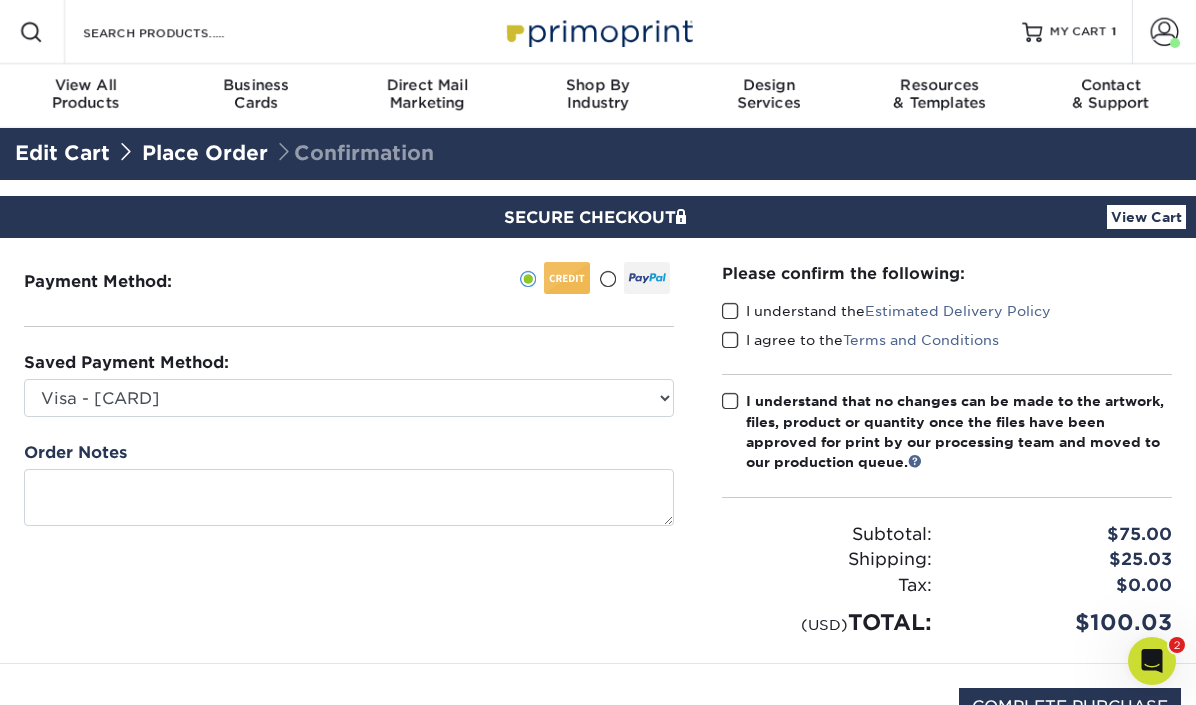 click at bounding box center [730, 311] 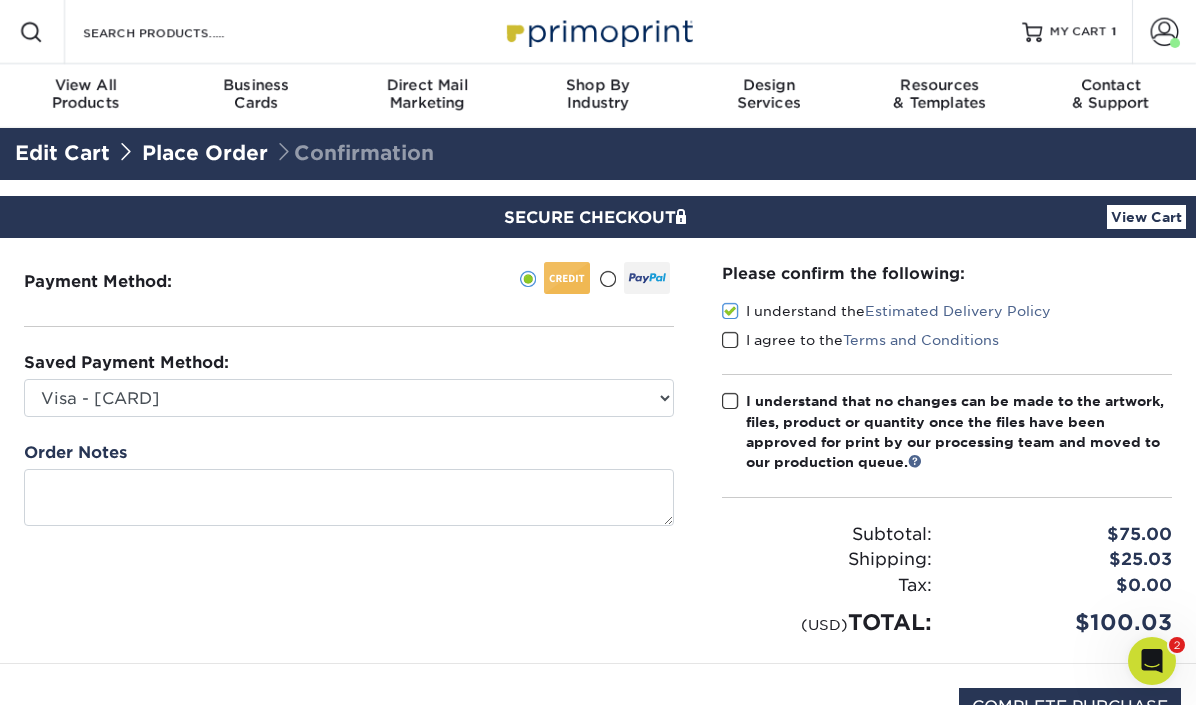 click at bounding box center (730, 340) 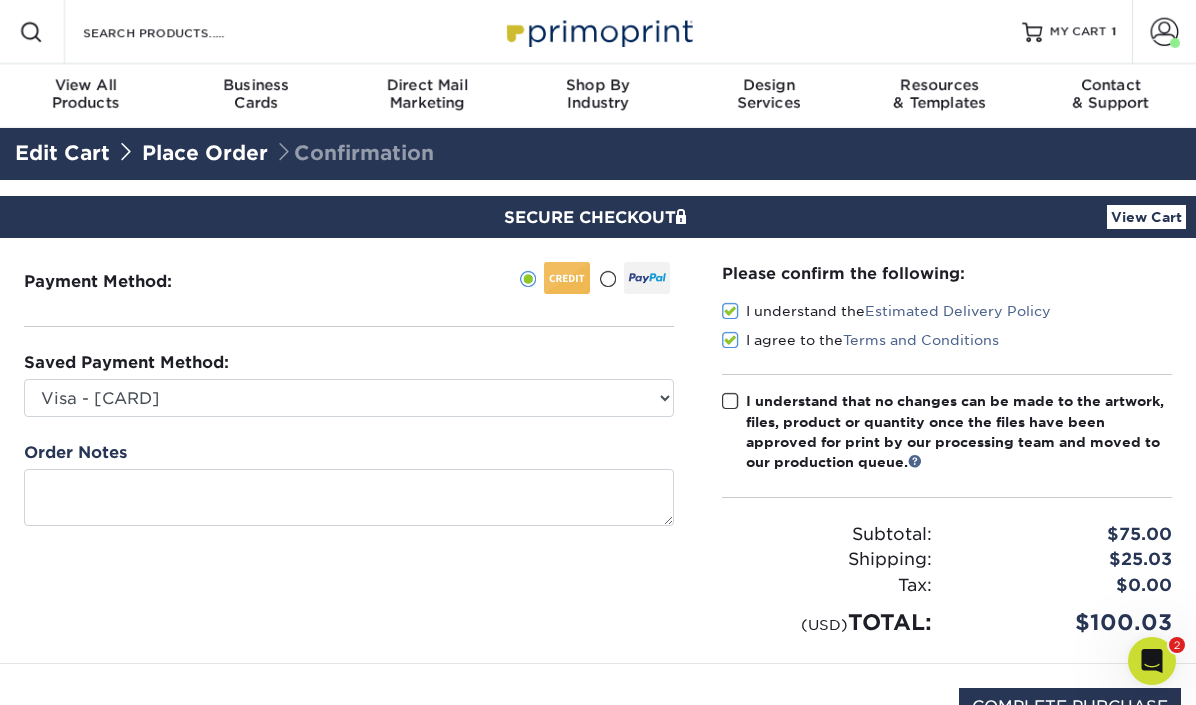 click at bounding box center (730, 401) 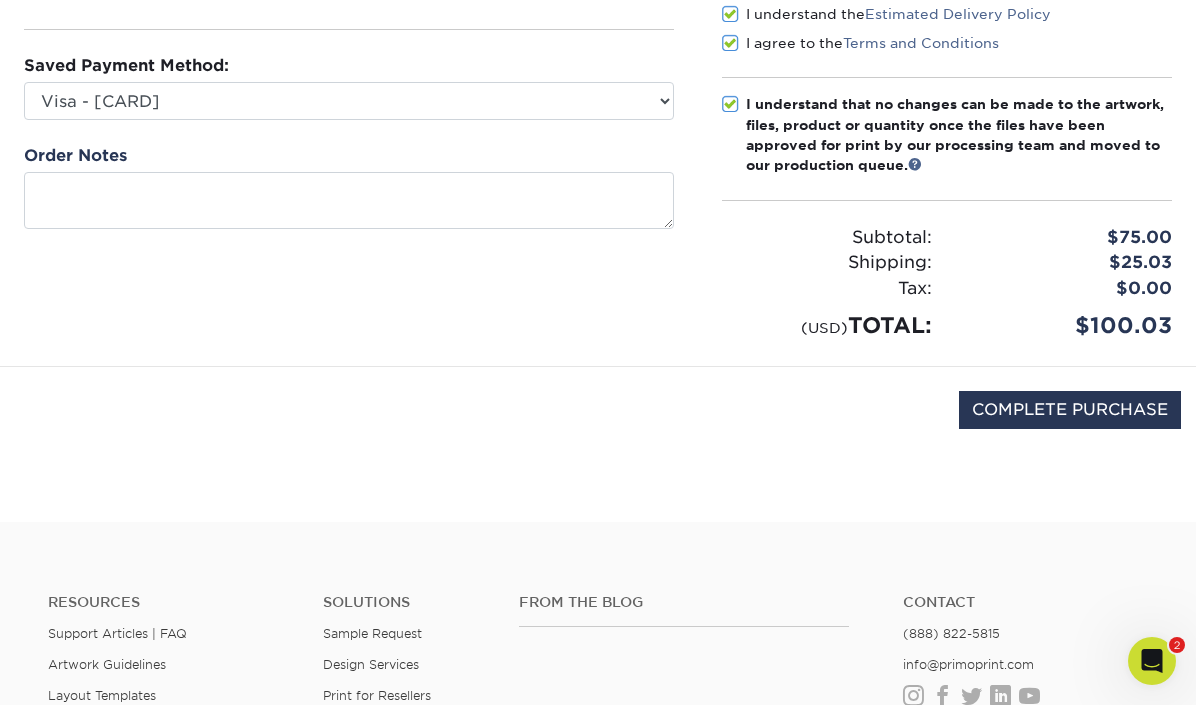 scroll, scrollTop: 312, scrollLeft: 0, axis: vertical 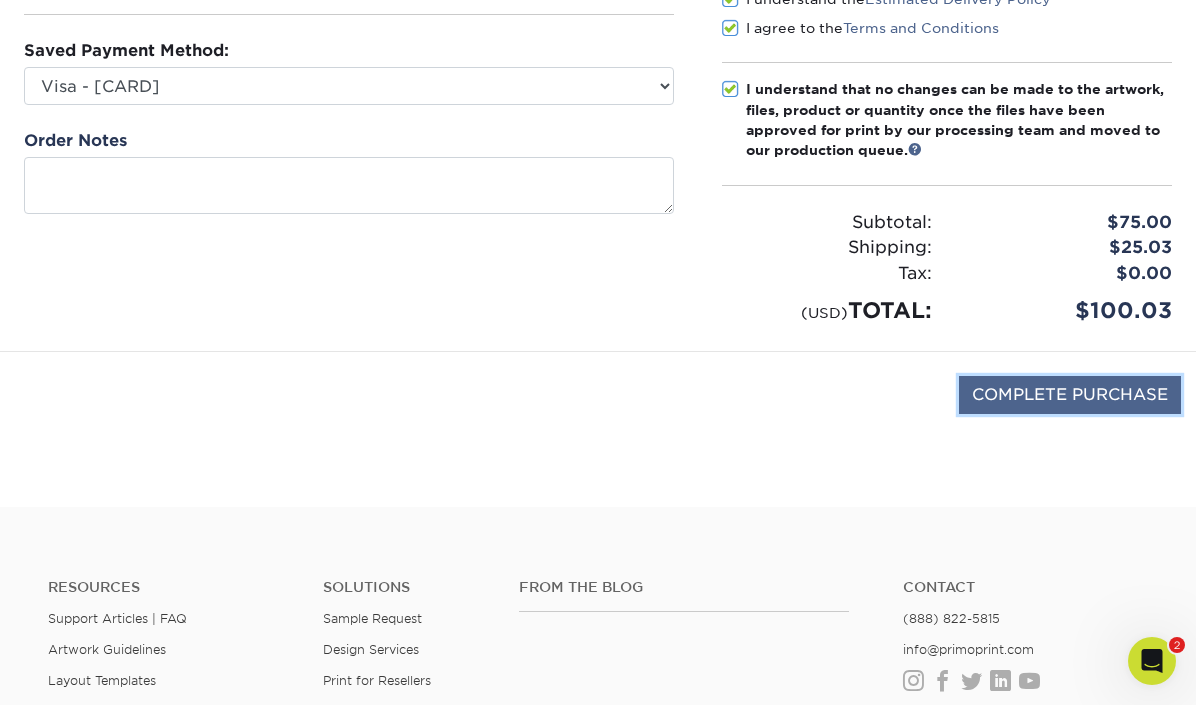click on "COMPLETE PURCHASE" at bounding box center [1070, 395] 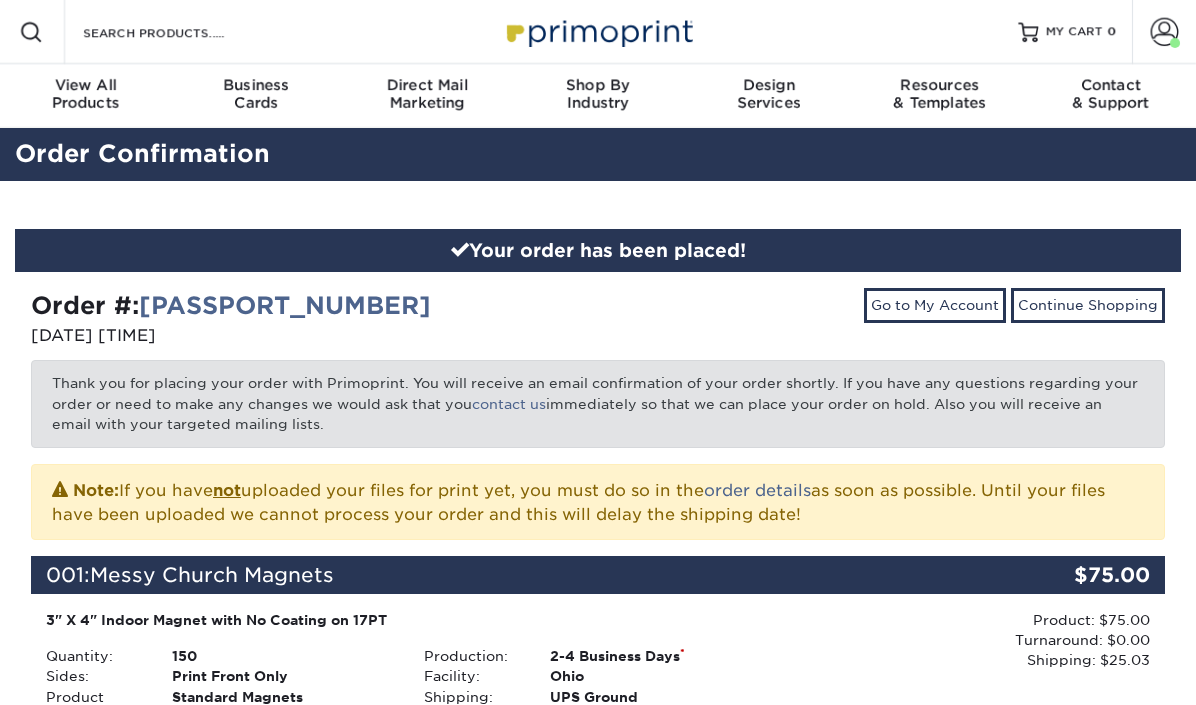 scroll, scrollTop: 0, scrollLeft: 0, axis: both 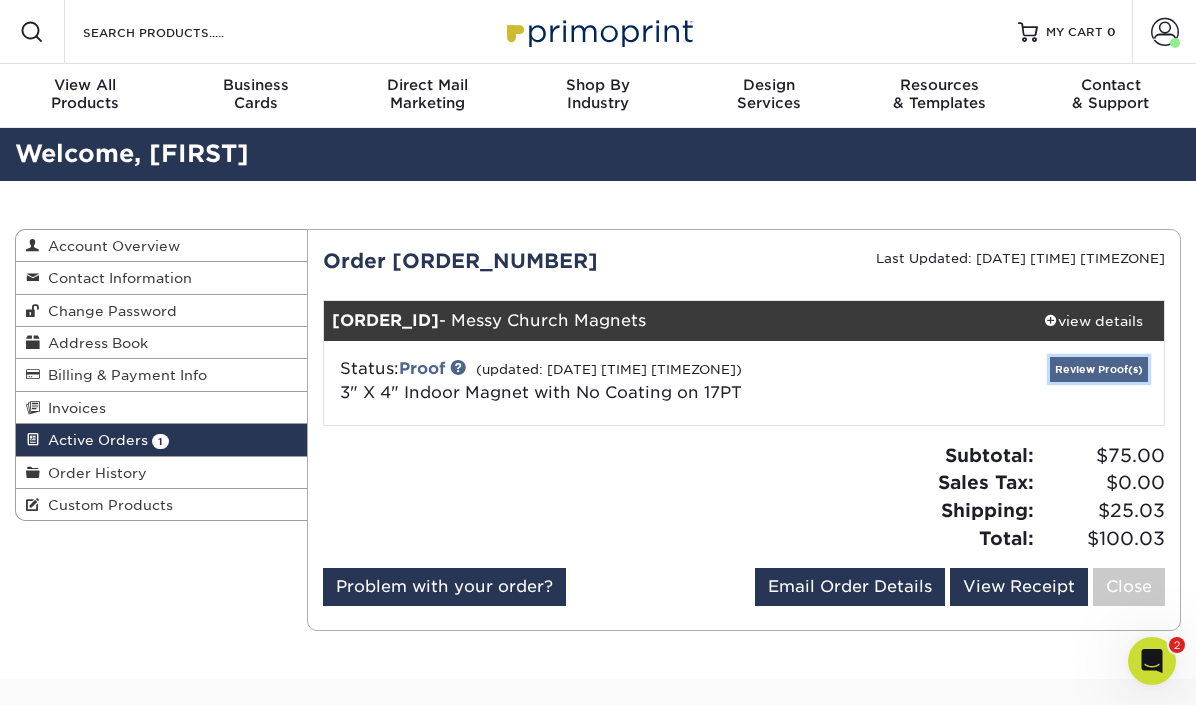 click on "Review Proof(s)" at bounding box center (1099, 369) 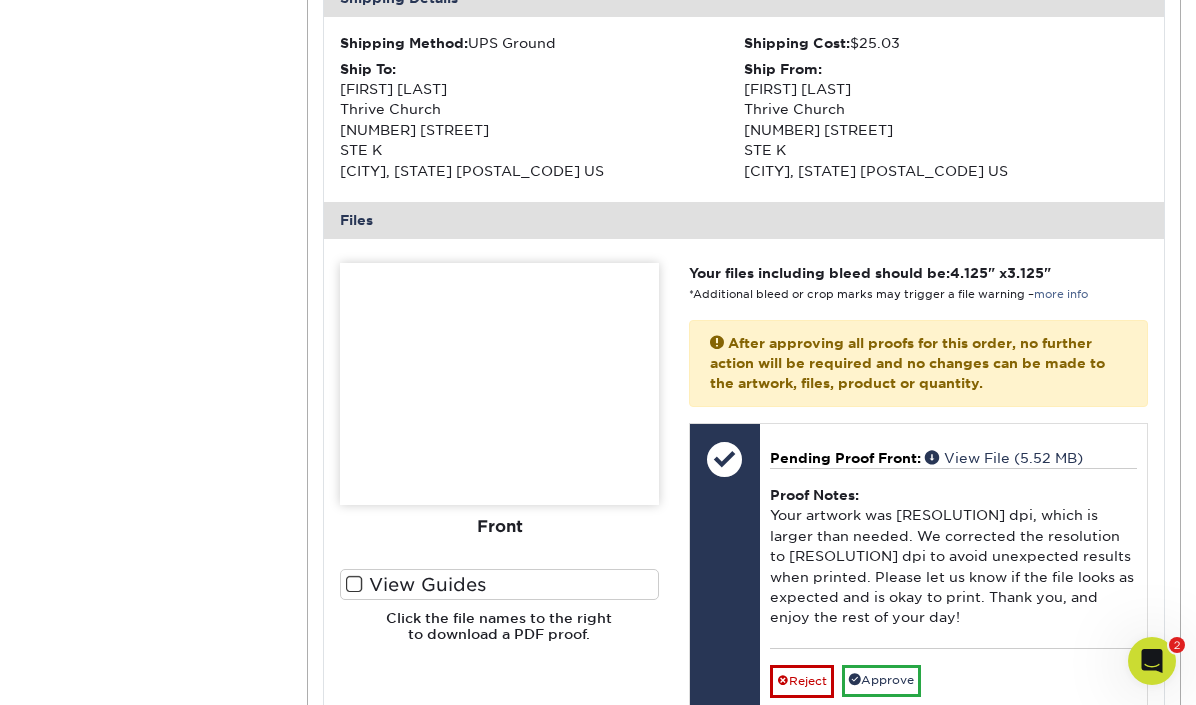 scroll, scrollTop: 643, scrollLeft: 0, axis: vertical 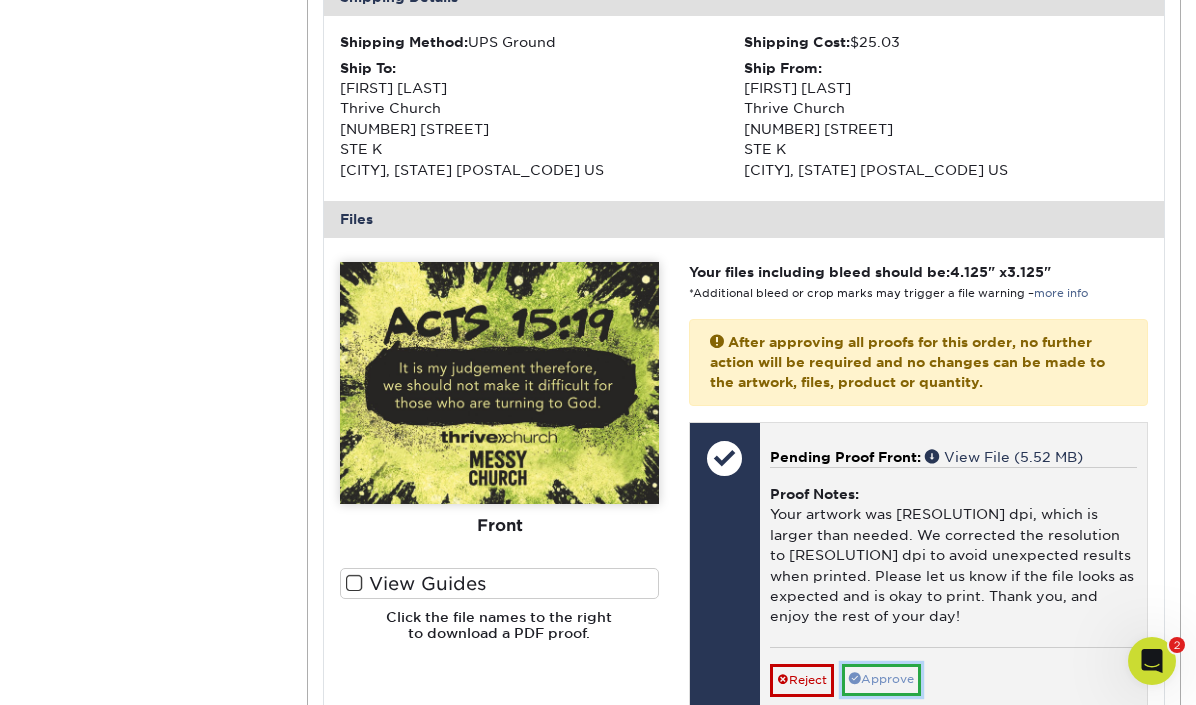 click on "Approve" at bounding box center [881, 679] 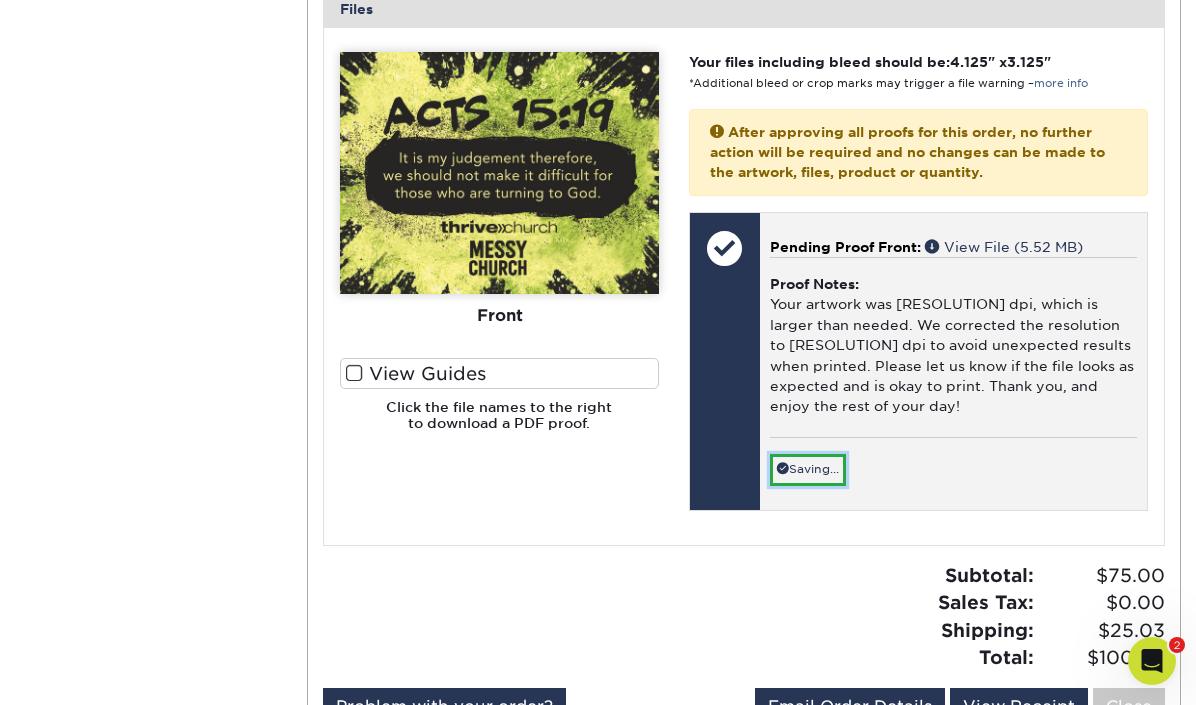 scroll, scrollTop: 843, scrollLeft: 0, axis: vertical 